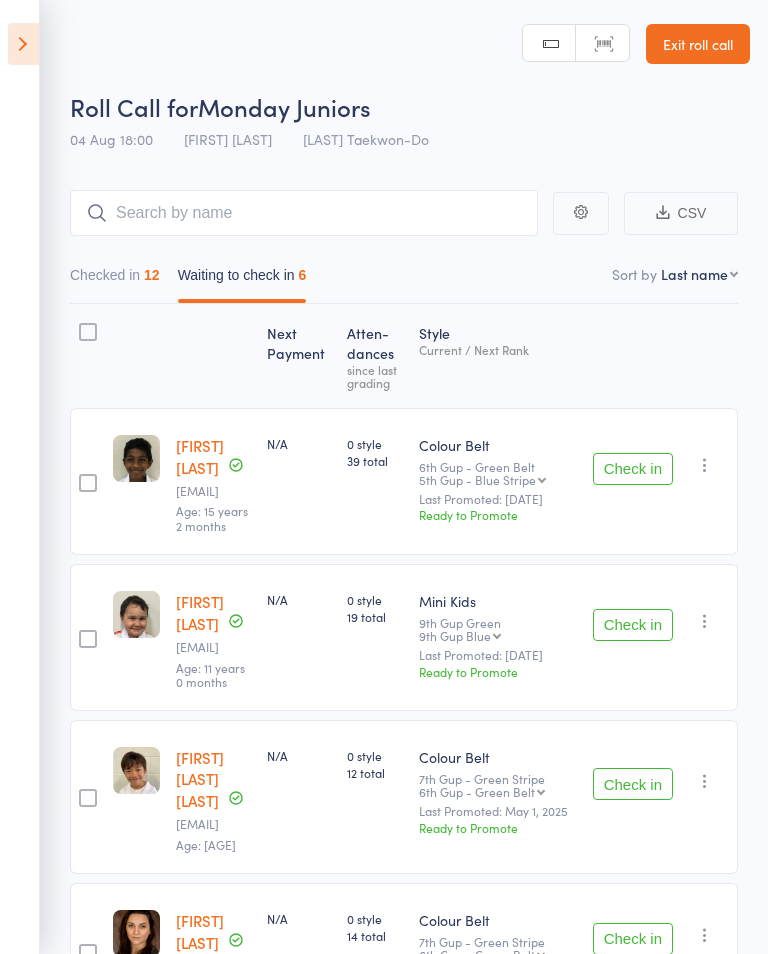 scroll, scrollTop: 1, scrollLeft: 0, axis: vertical 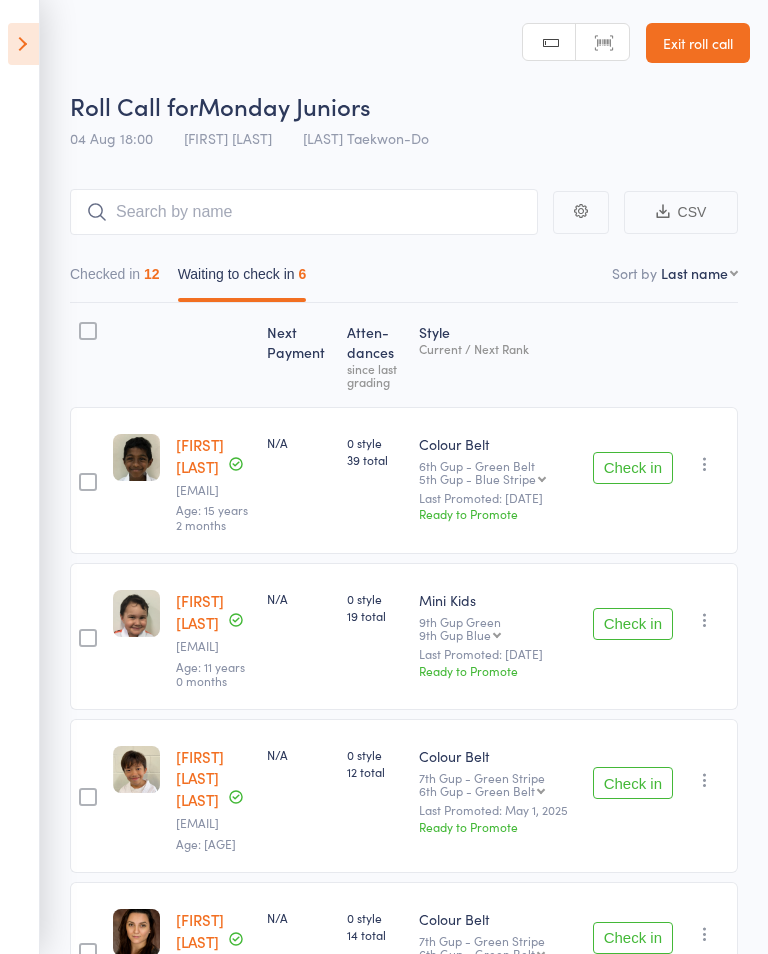 click on "Checked in  12" at bounding box center [115, 279] 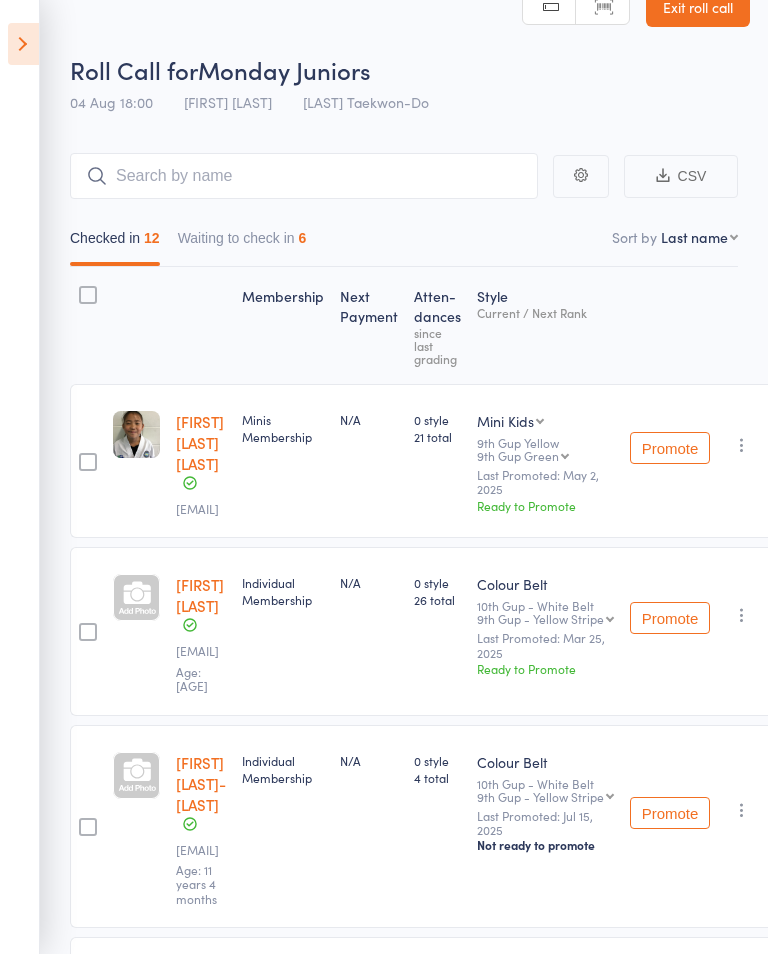 scroll, scrollTop: 32, scrollLeft: 0, axis: vertical 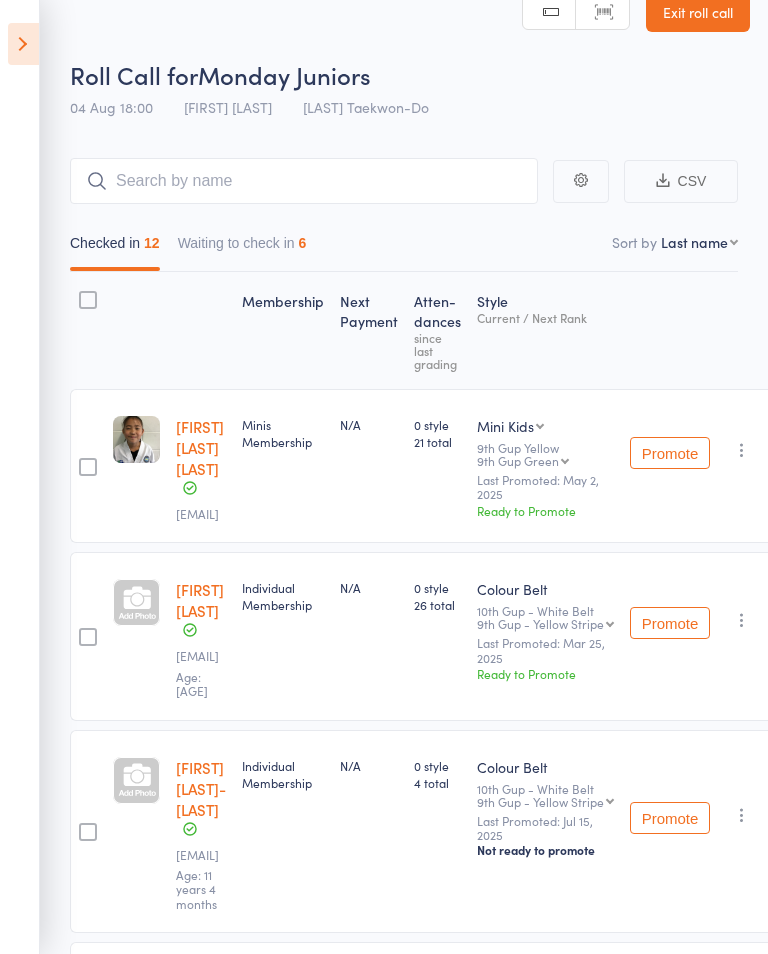 click on "First name Last name Birthday today? Behind on payments? Check in time Next payment date Next payment amount Membership name Membership expires Ready to grade Style and Rank Style attendance count All attendance count Last Promoted" at bounding box center (699, 242) 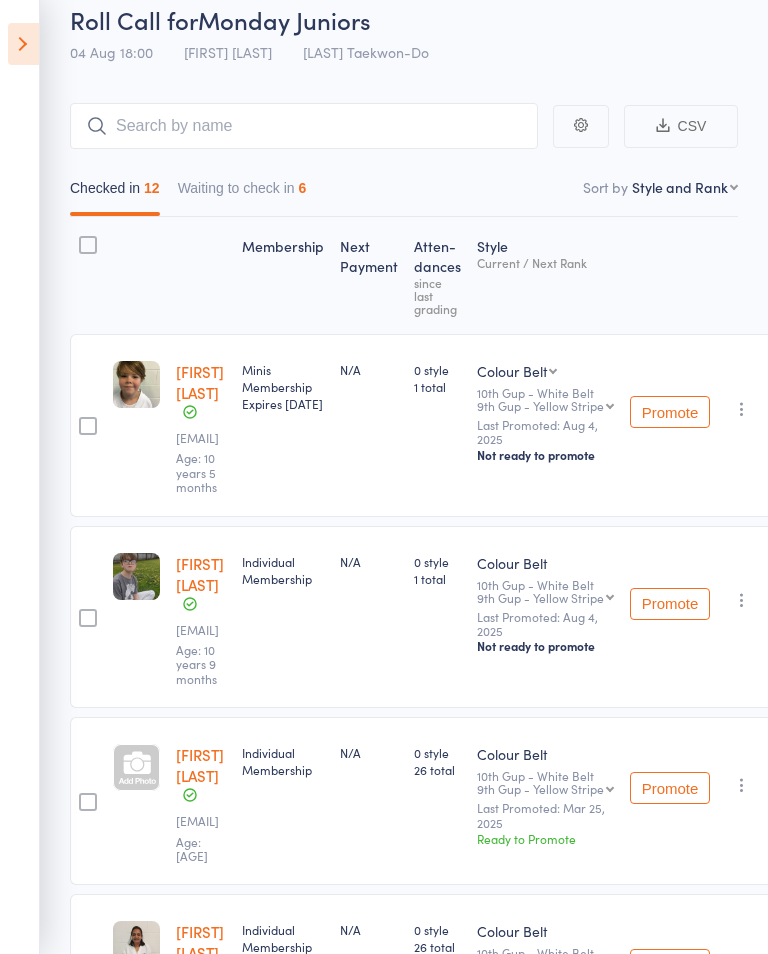 scroll, scrollTop: 0, scrollLeft: 0, axis: both 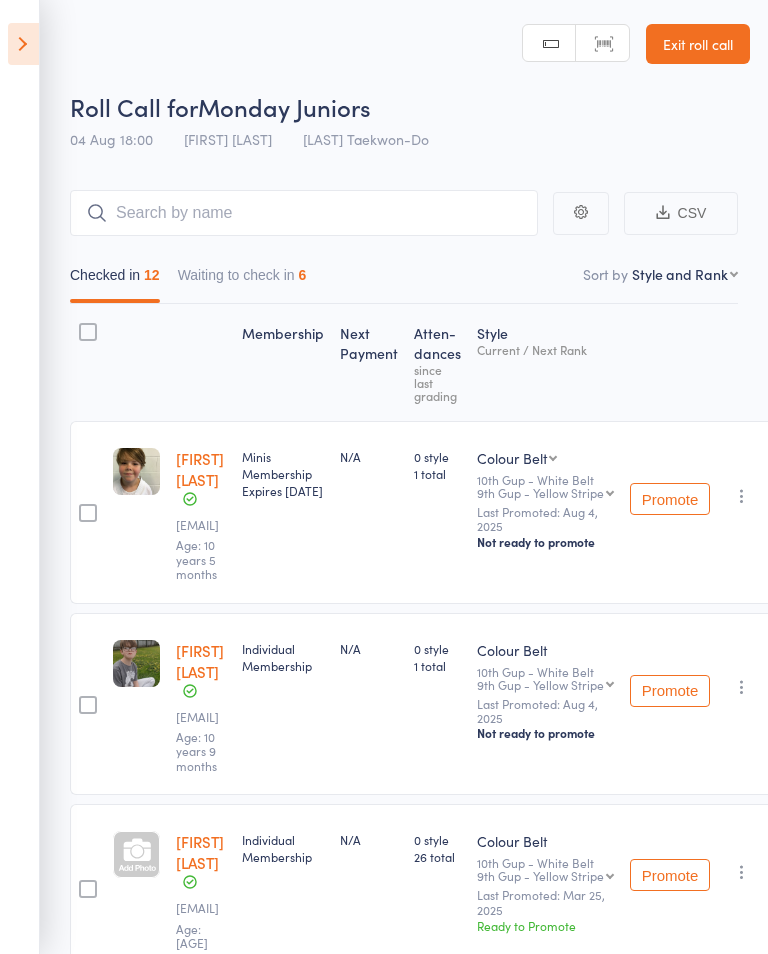 click at bounding box center (23, 44) 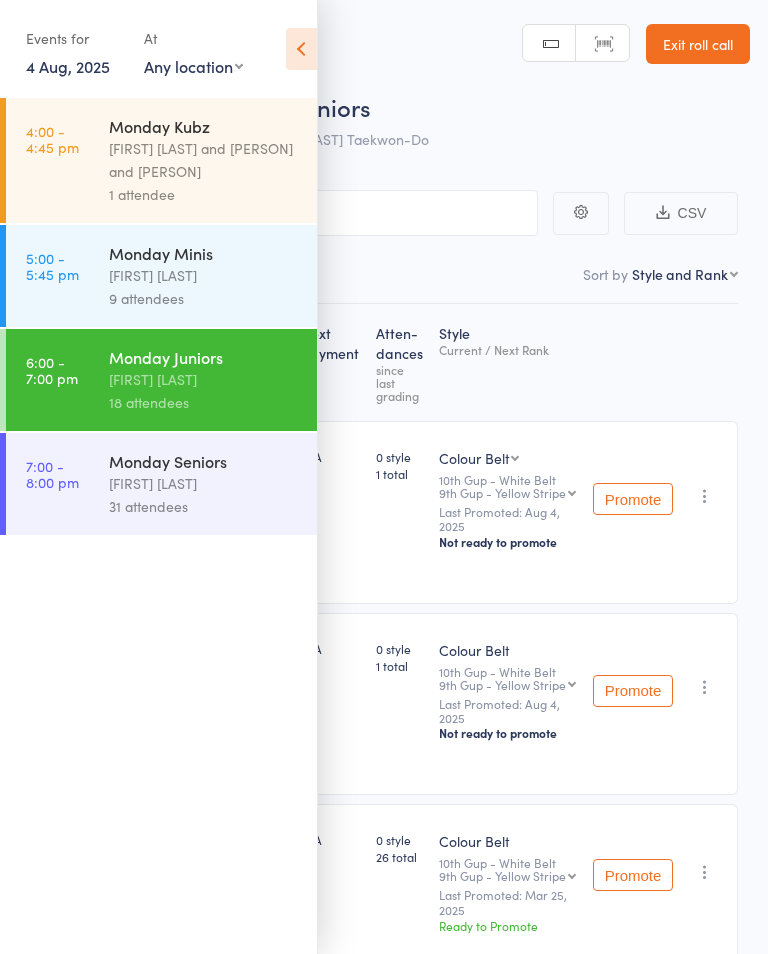 click on "[FIRST] [LAST]" at bounding box center (204, 483) 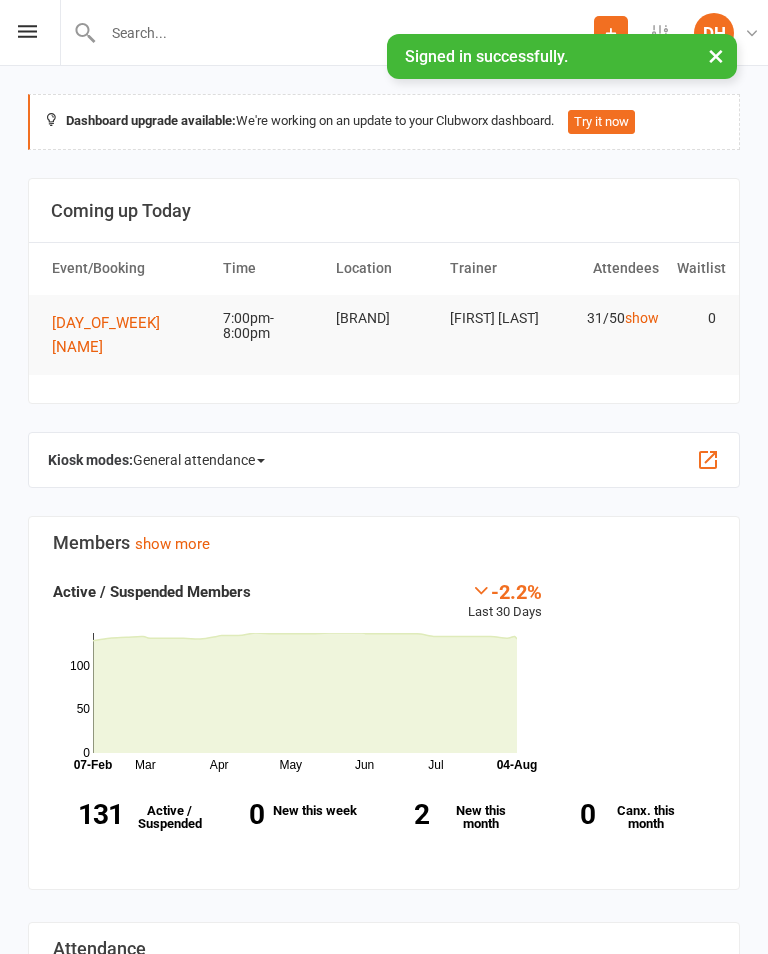 scroll, scrollTop: 0, scrollLeft: 0, axis: both 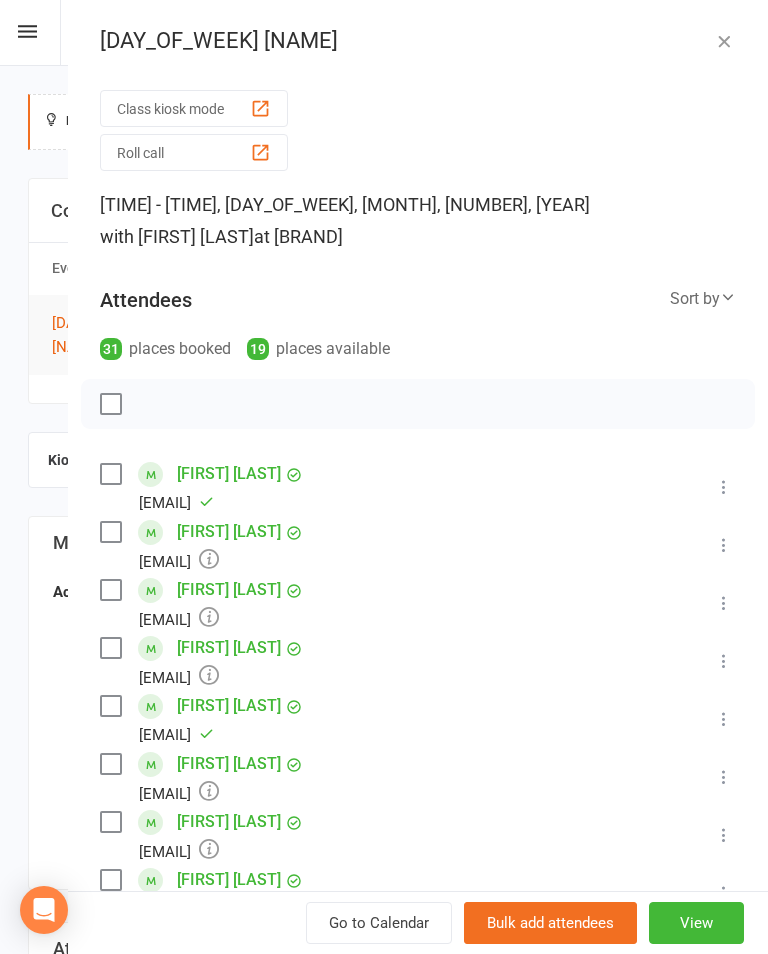 click on "Roll call" at bounding box center (194, 152) 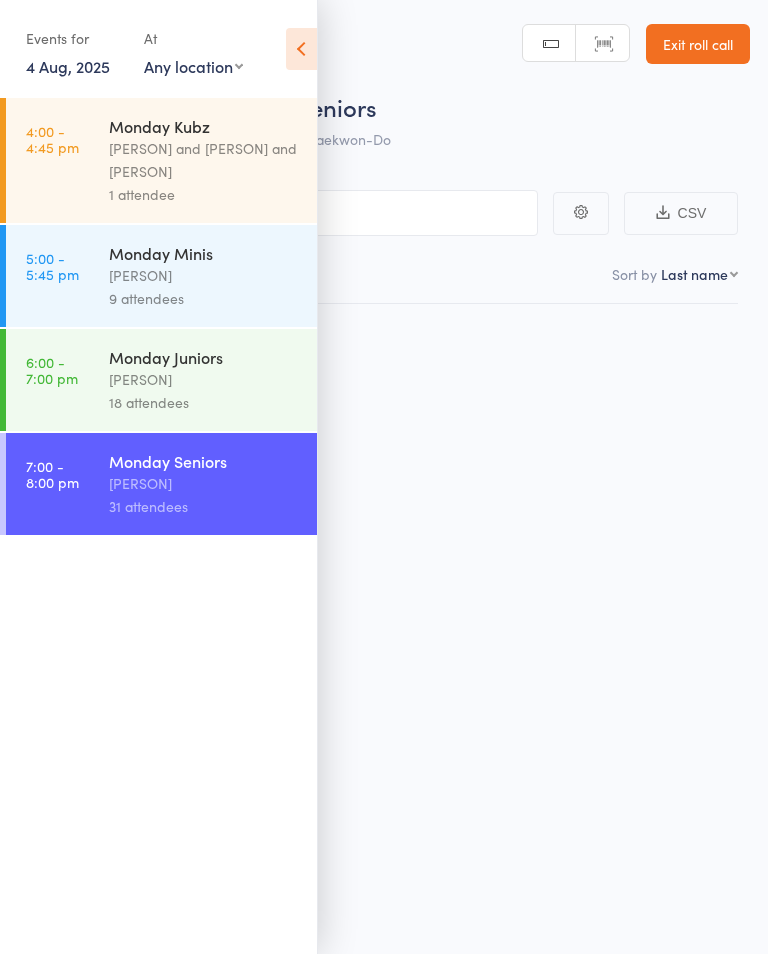 scroll, scrollTop: 0, scrollLeft: 0, axis: both 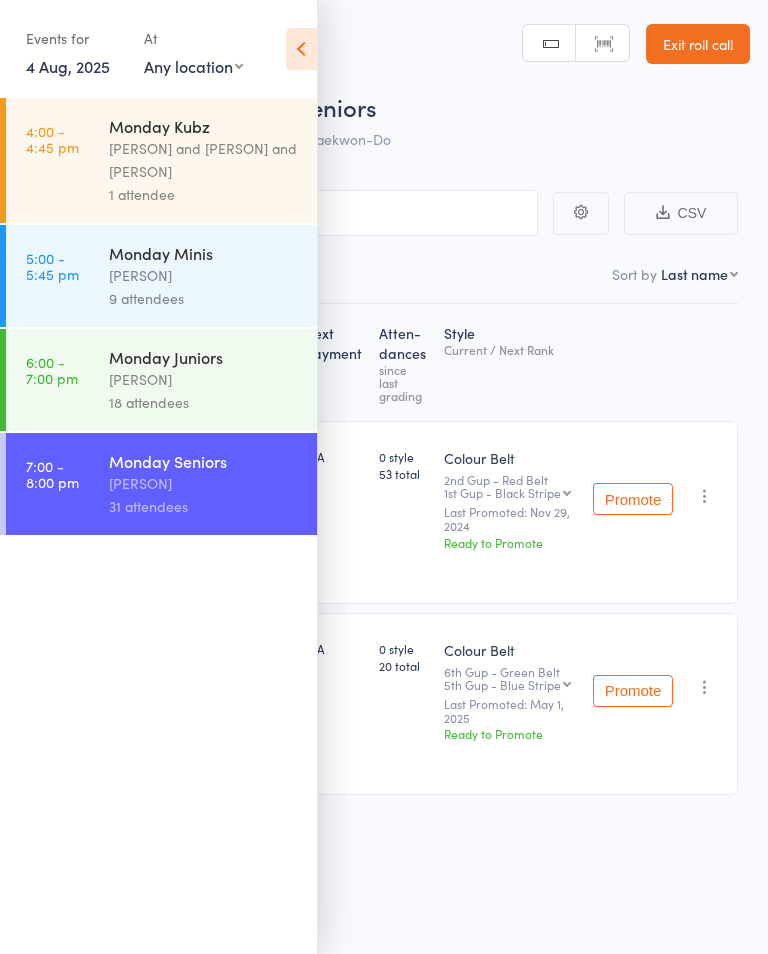 click at bounding box center [301, 49] 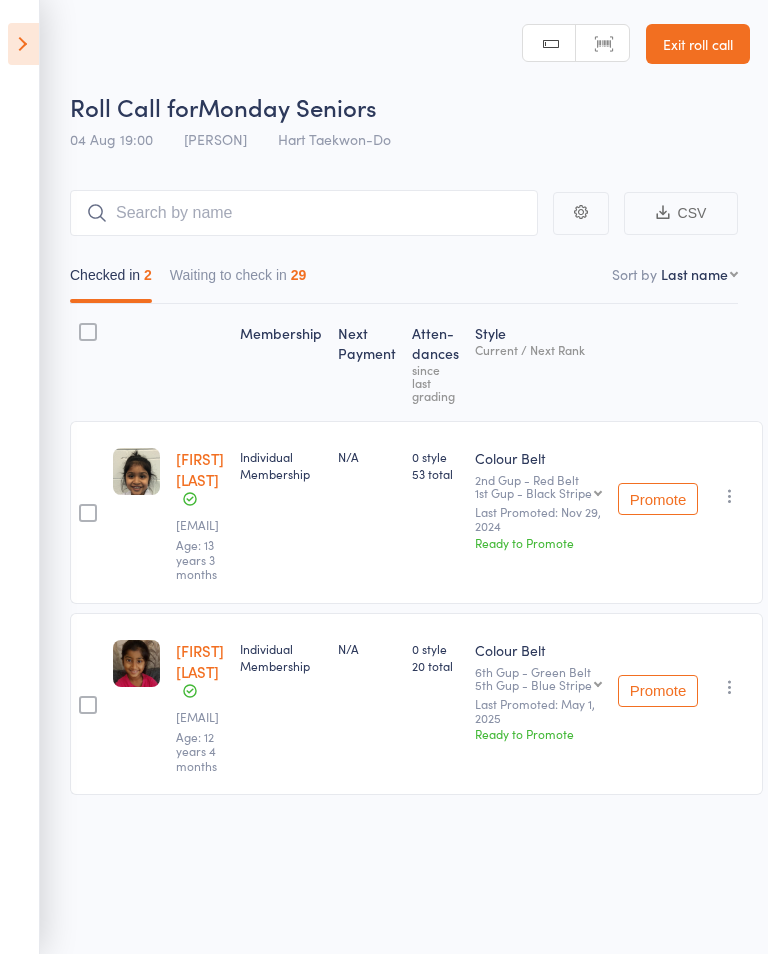 click on "Waiting to check in  29" at bounding box center [238, 280] 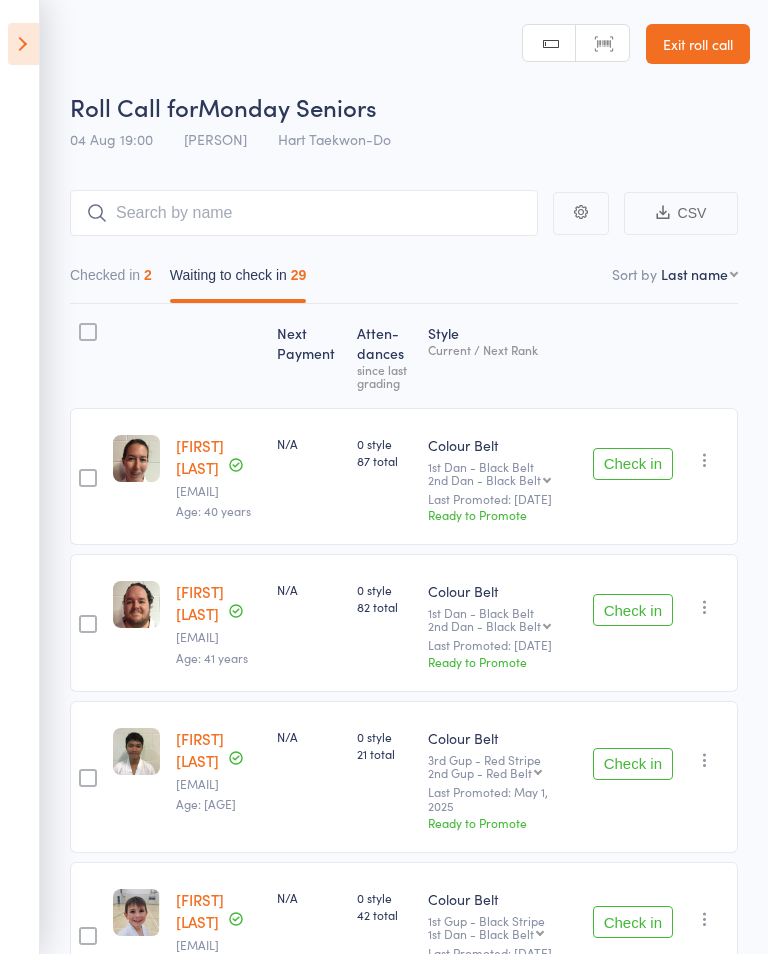 click on "Checked in  2 Waiting to check in  29" at bounding box center [404, 280] 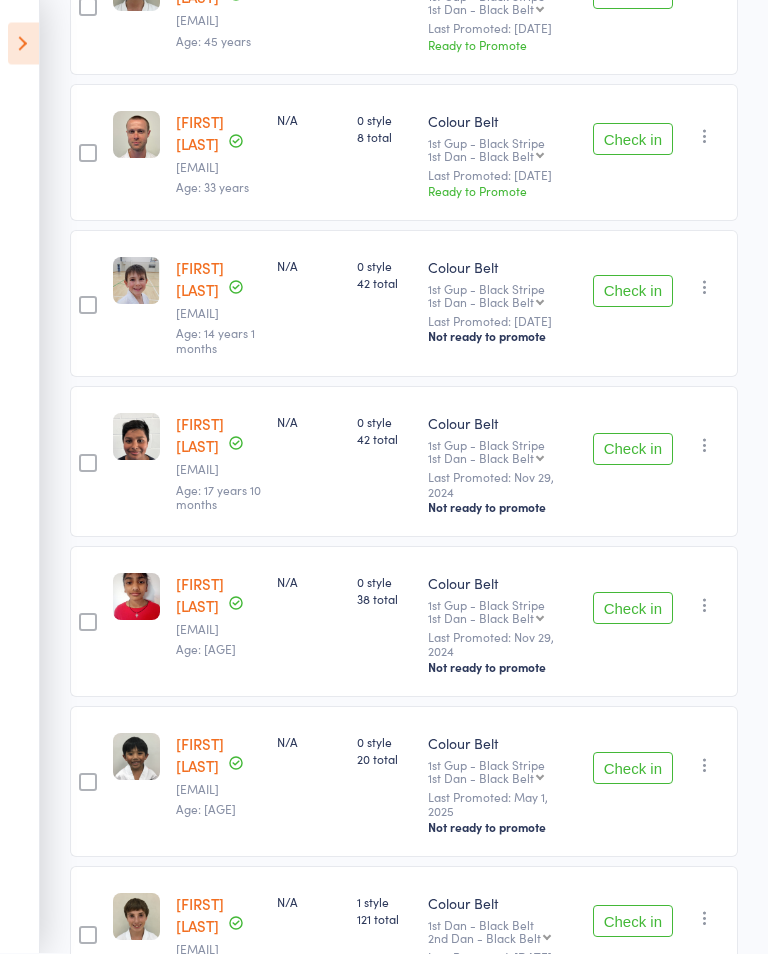 scroll, scrollTop: 3059, scrollLeft: 0, axis: vertical 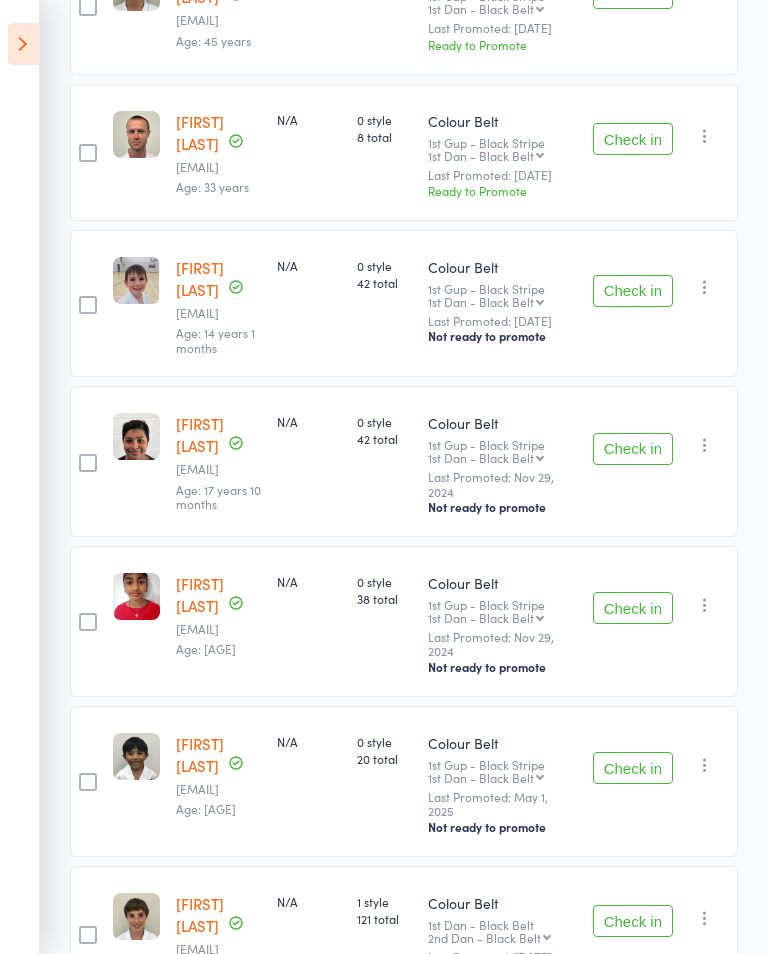 click on "Check in Check in Promote Send message Add Note Add Task Add Flag Remove Mark absent" at bounding box center (661, 461) 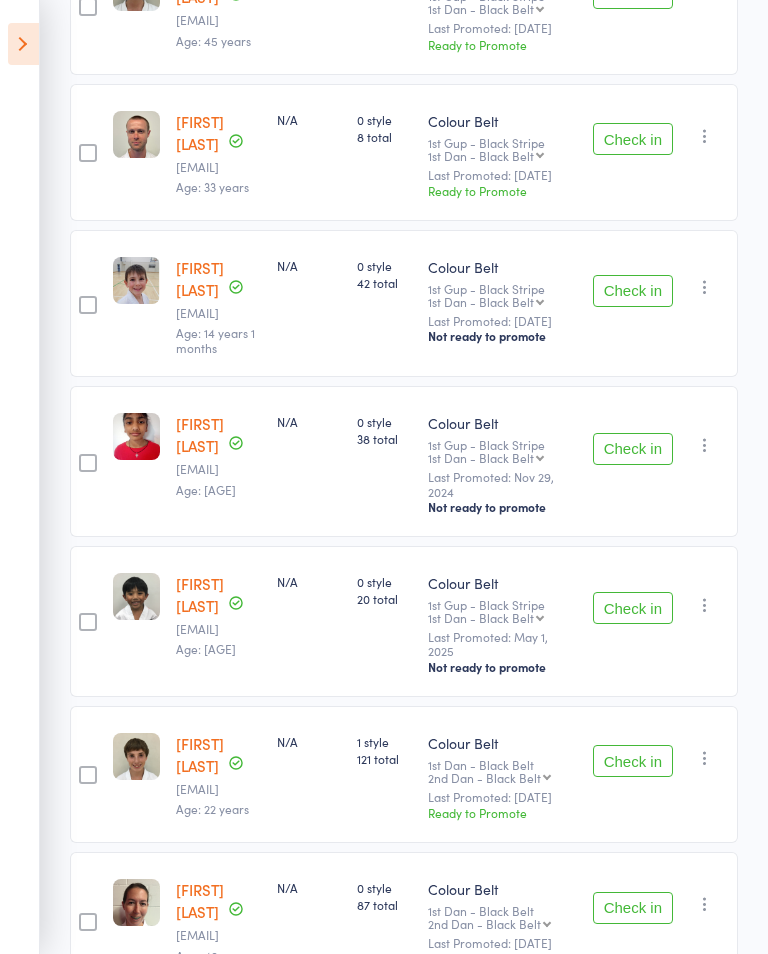 click on "Check in" at bounding box center (633, 608) 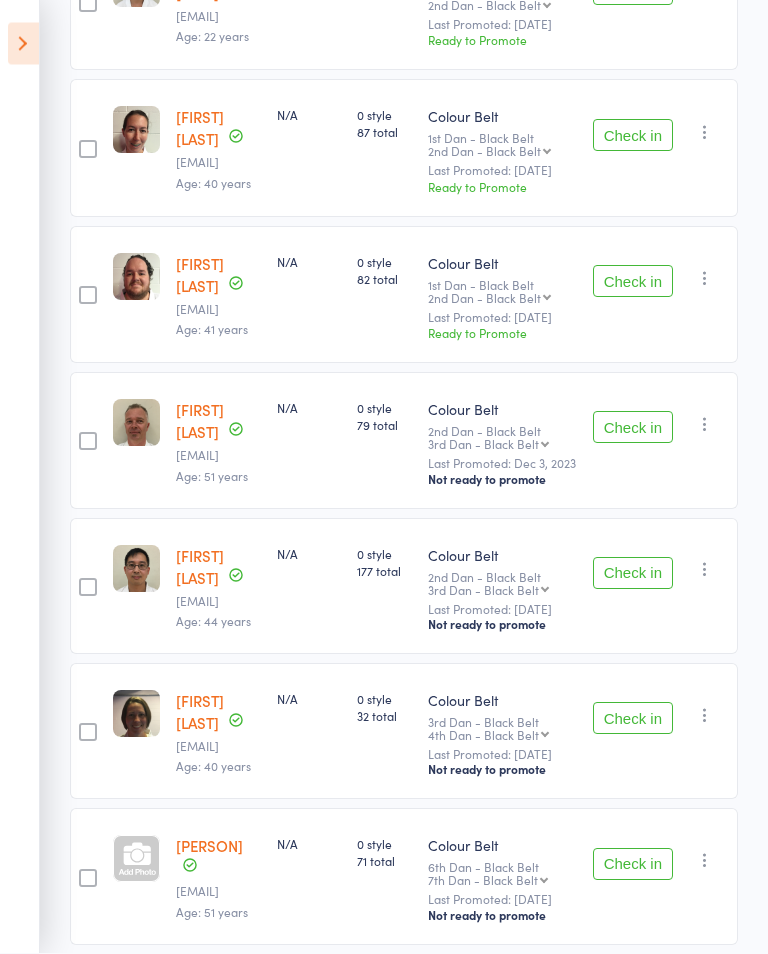 click on "Check in" at bounding box center [633, 574] 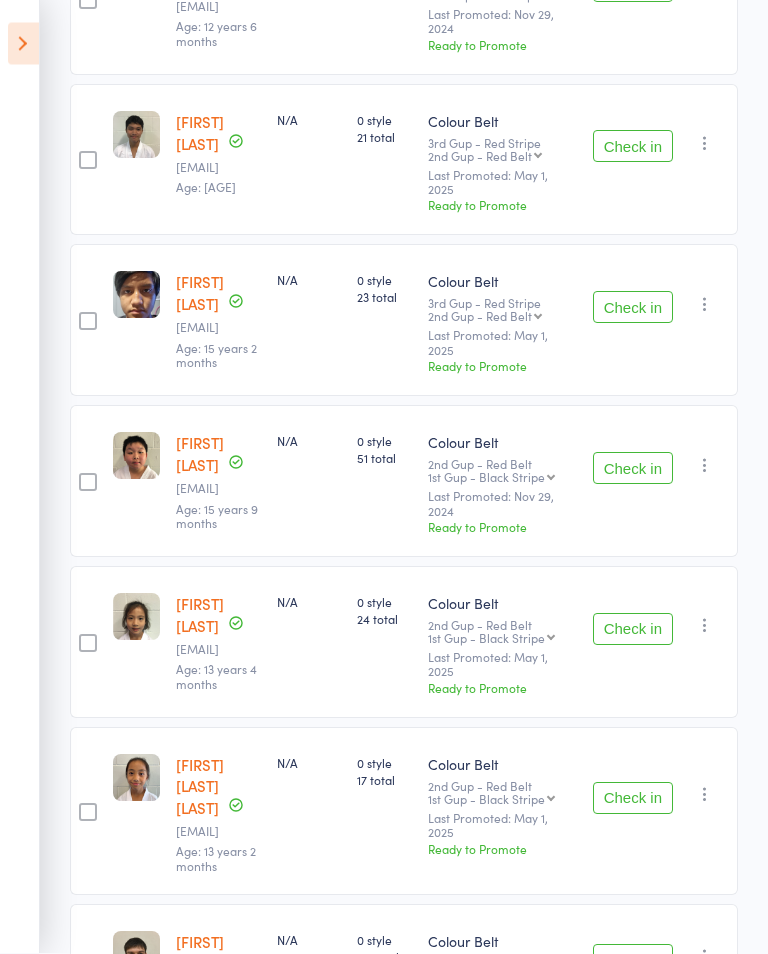 scroll, scrollTop: 1944, scrollLeft: 0, axis: vertical 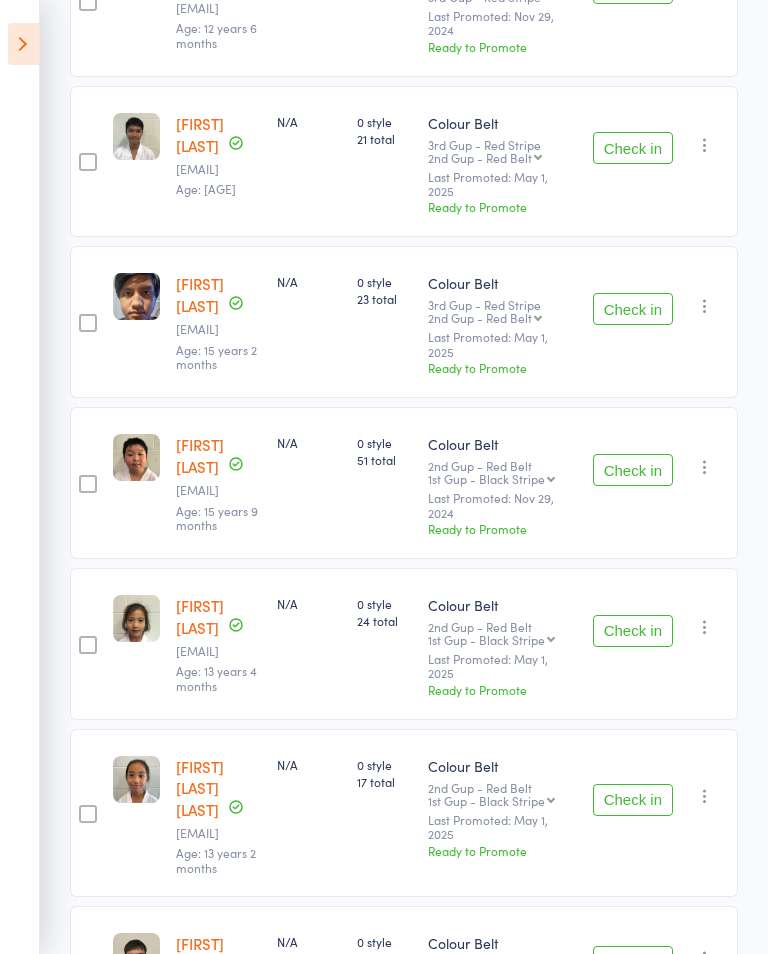 click on "Check in" at bounding box center (633, 631) 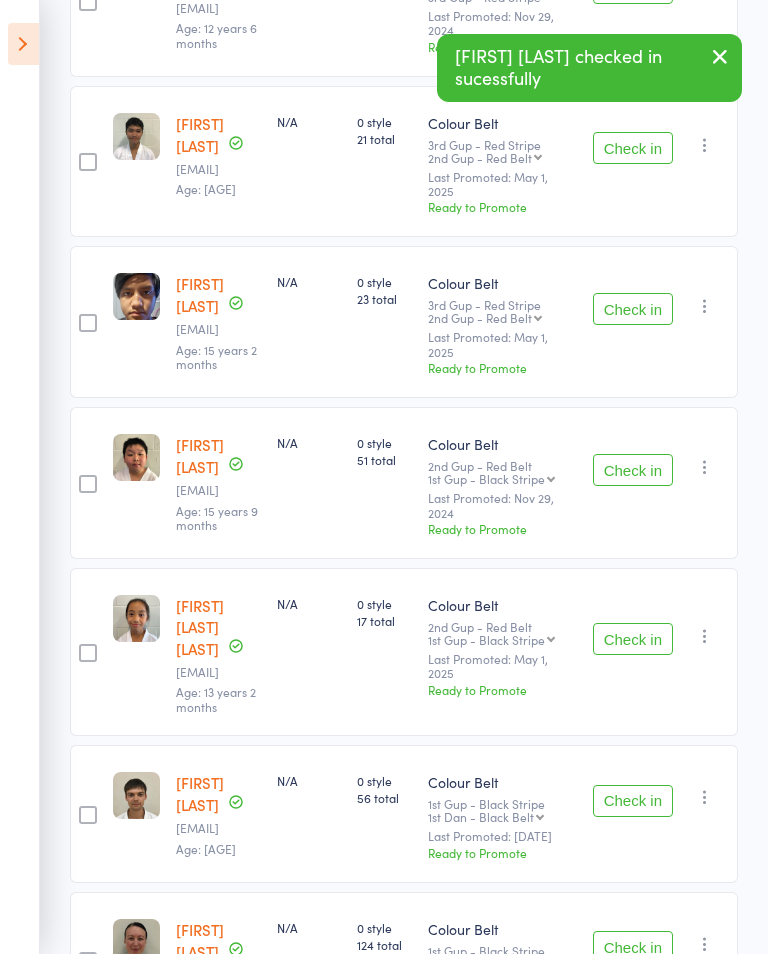 click on "Check in" at bounding box center [633, 470] 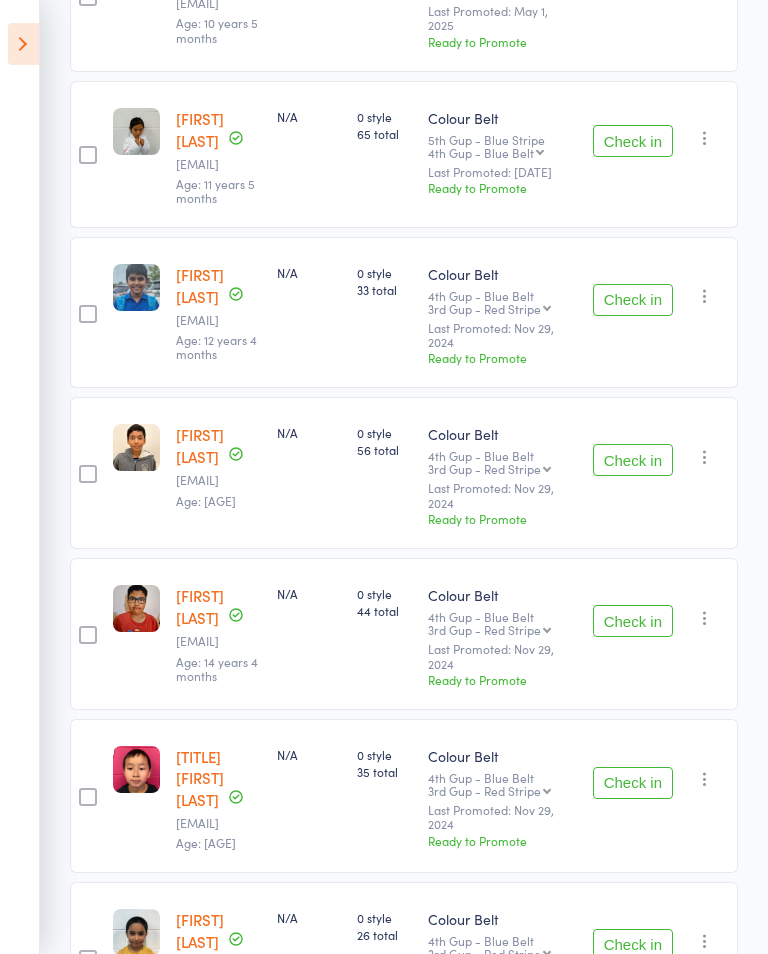 scroll, scrollTop: 985, scrollLeft: 0, axis: vertical 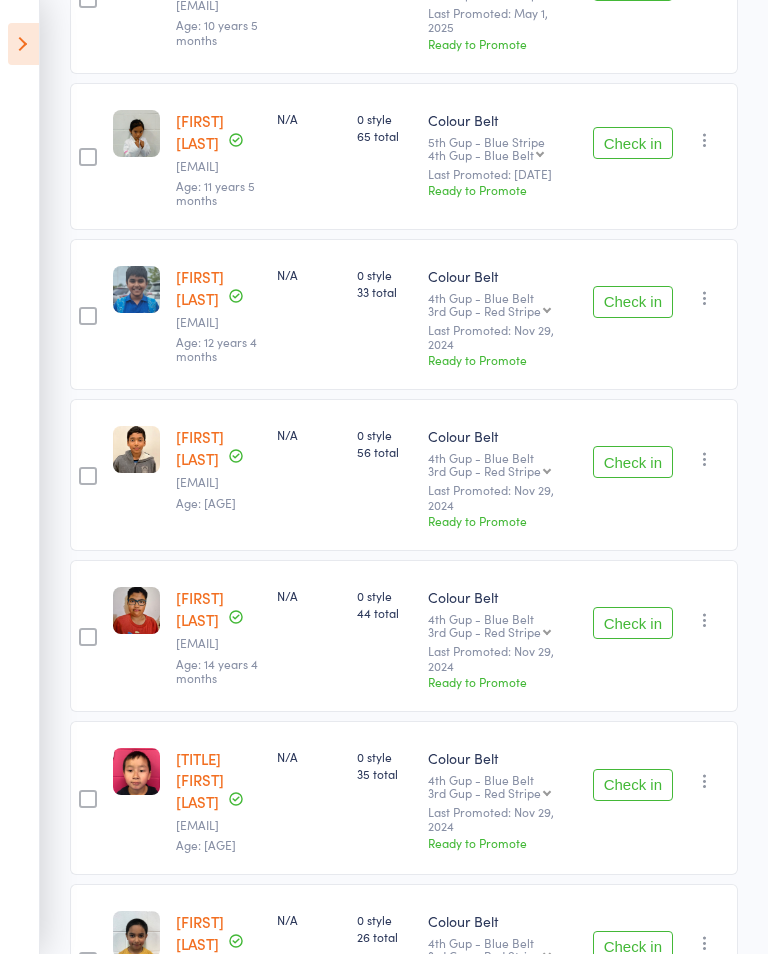 click on "Check in" at bounding box center [633, 462] 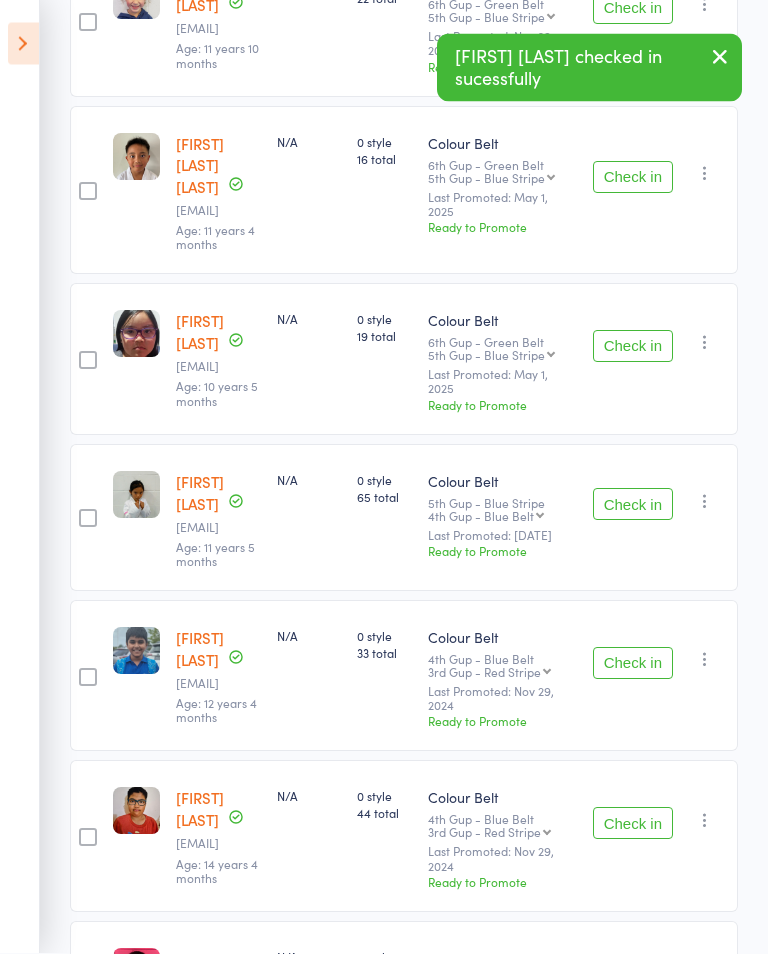 click on "Check in" at bounding box center [633, 505] 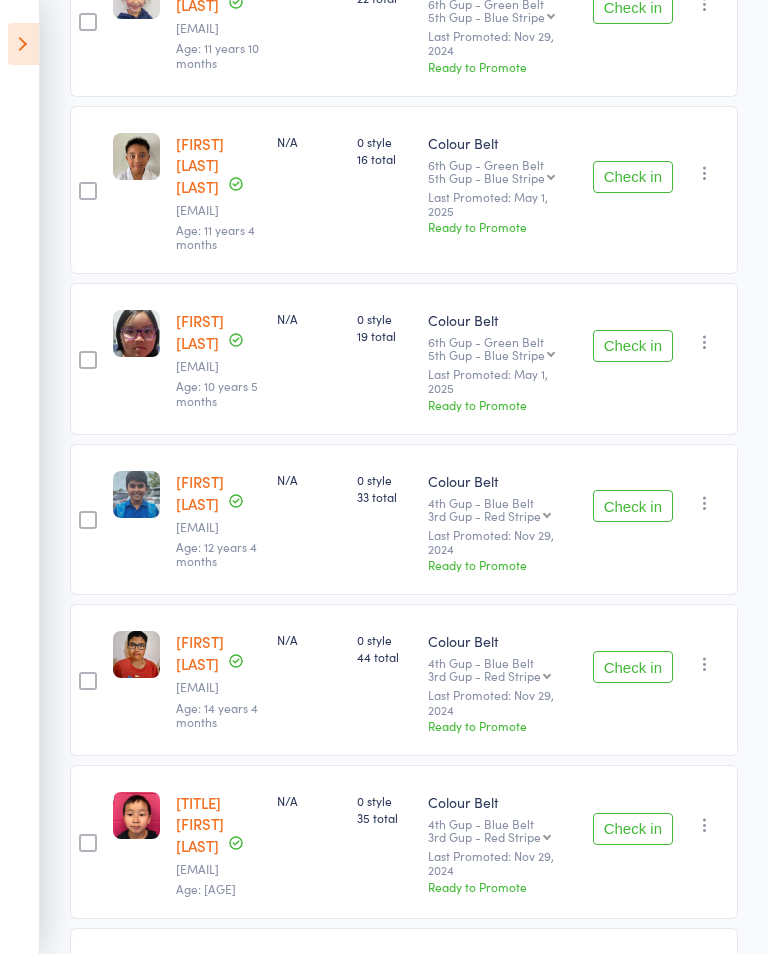 click on "Check in" at bounding box center (633, 506) 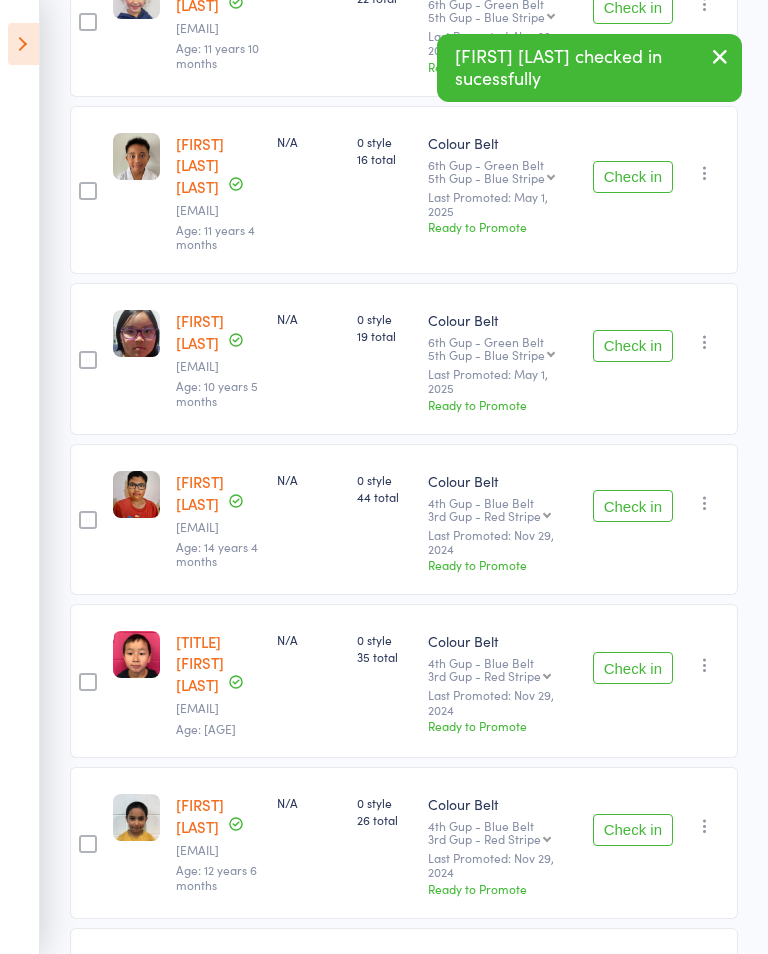 click on "Check in" at bounding box center (633, 668) 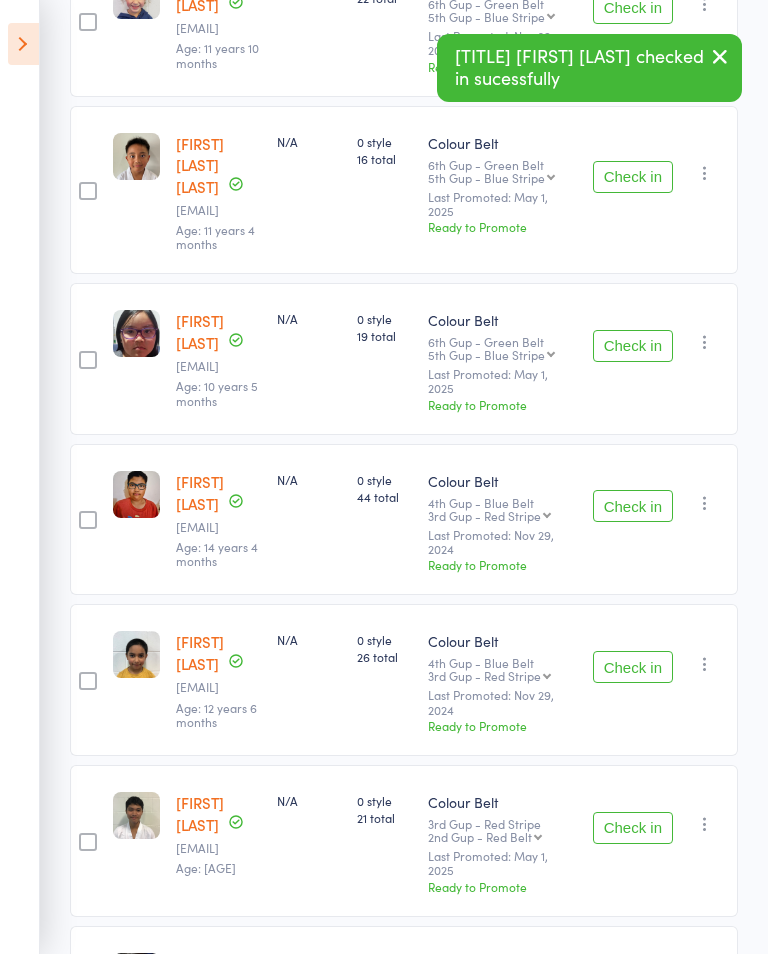click on "Check in" at bounding box center [633, 506] 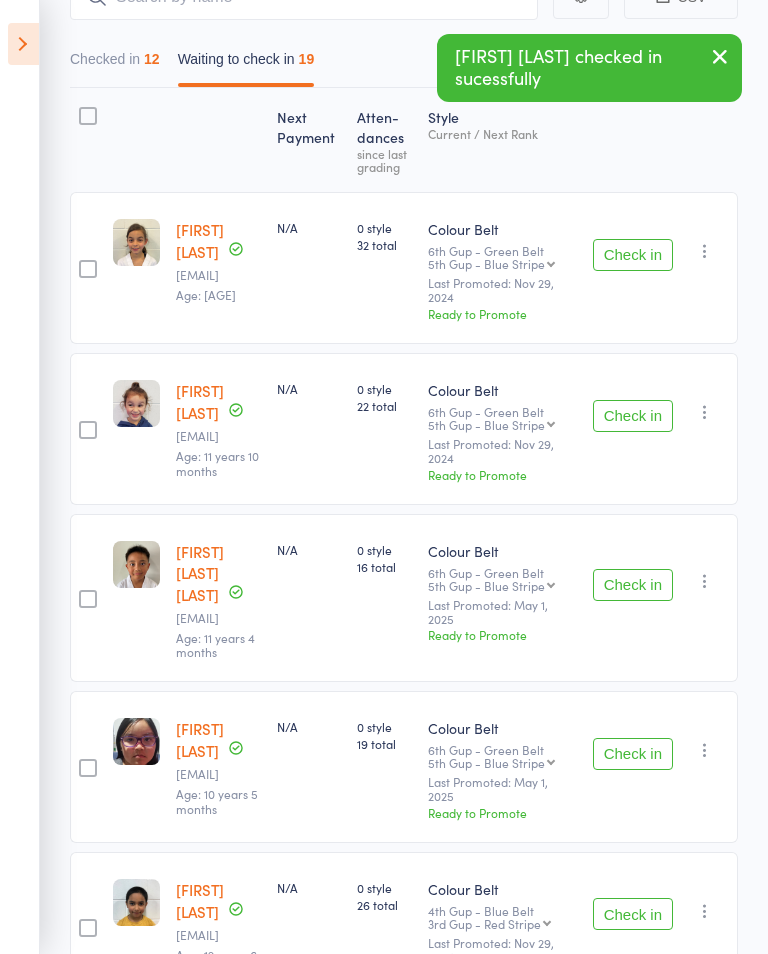 scroll, scrollTop: 211, scrollLeft: 0, axis: vertical 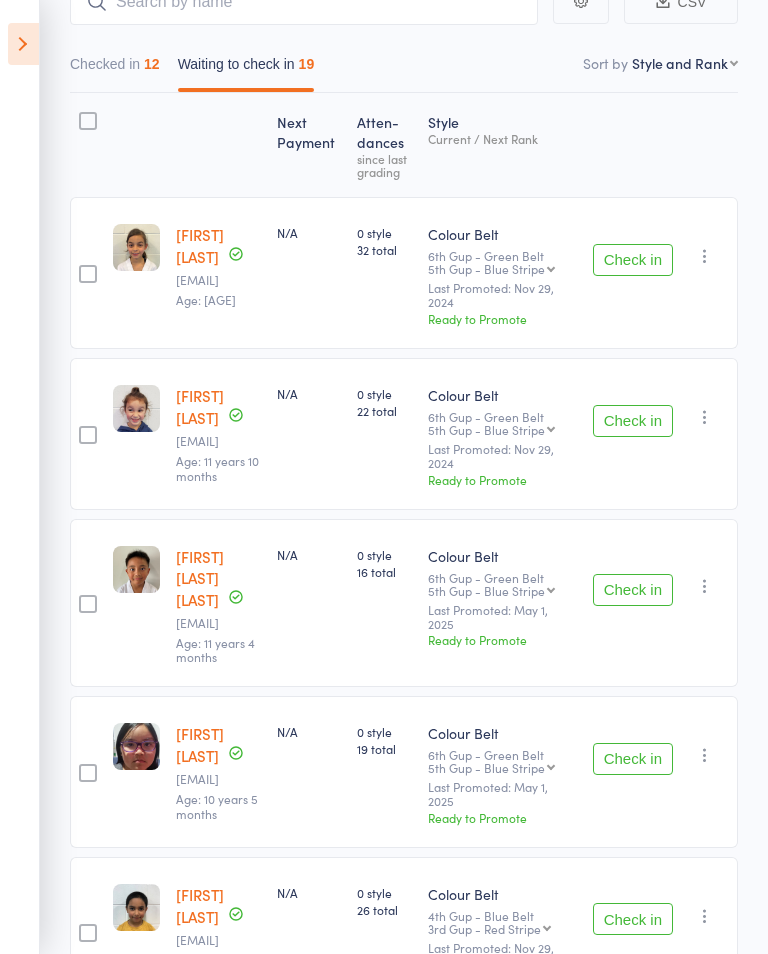click on "Check in" at bounding box center [633, 421] 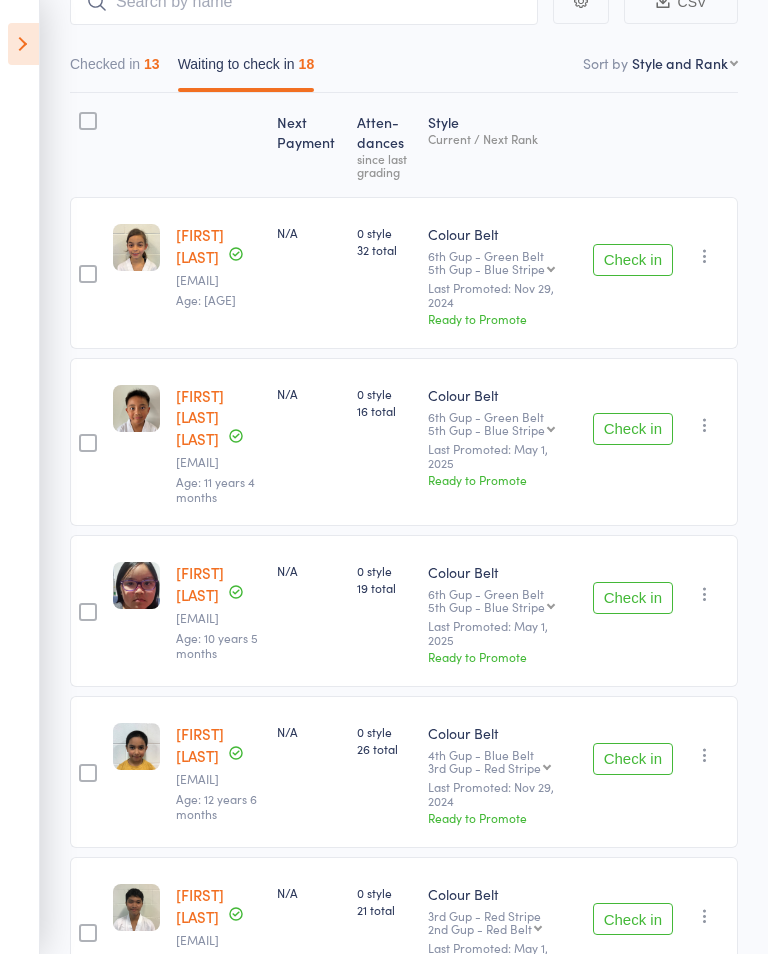 click on "Checked in  13" at bounding box center (115, 69) 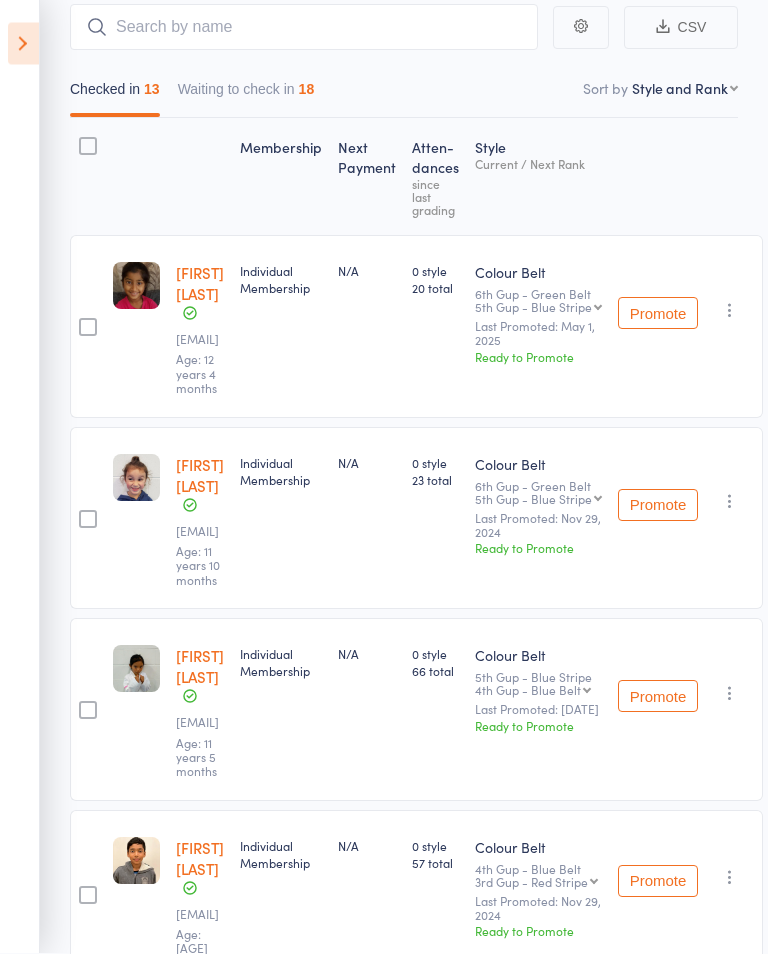 scroll, scrollTop: 0, scrollLeft: 1, axis: horizontal 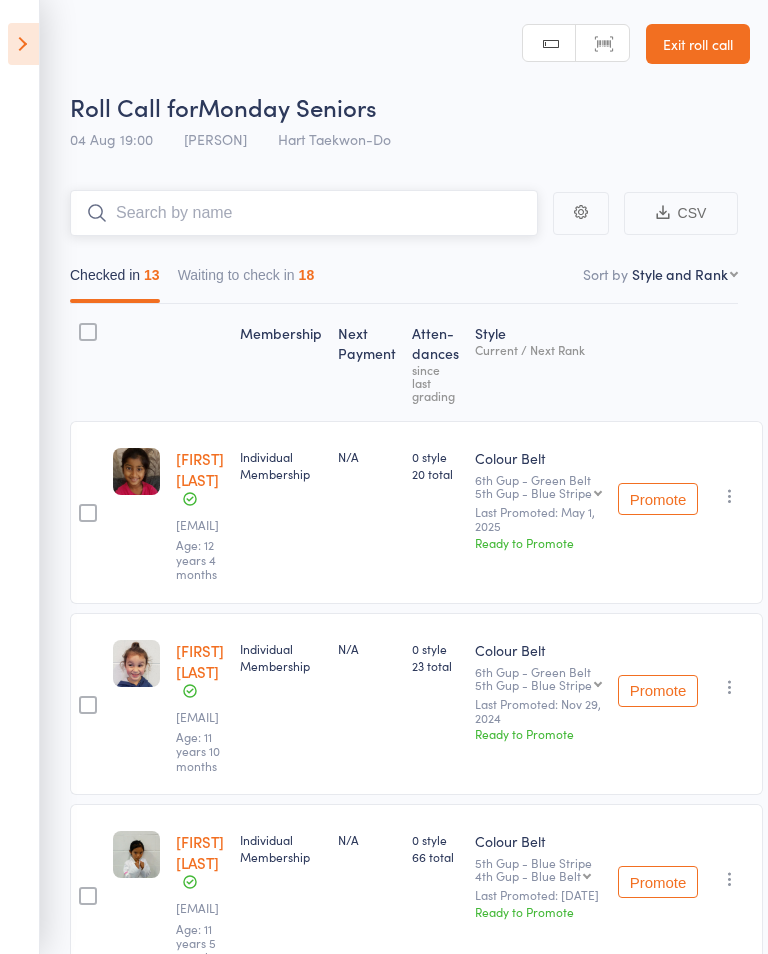 click at bounding box center (304, 213) 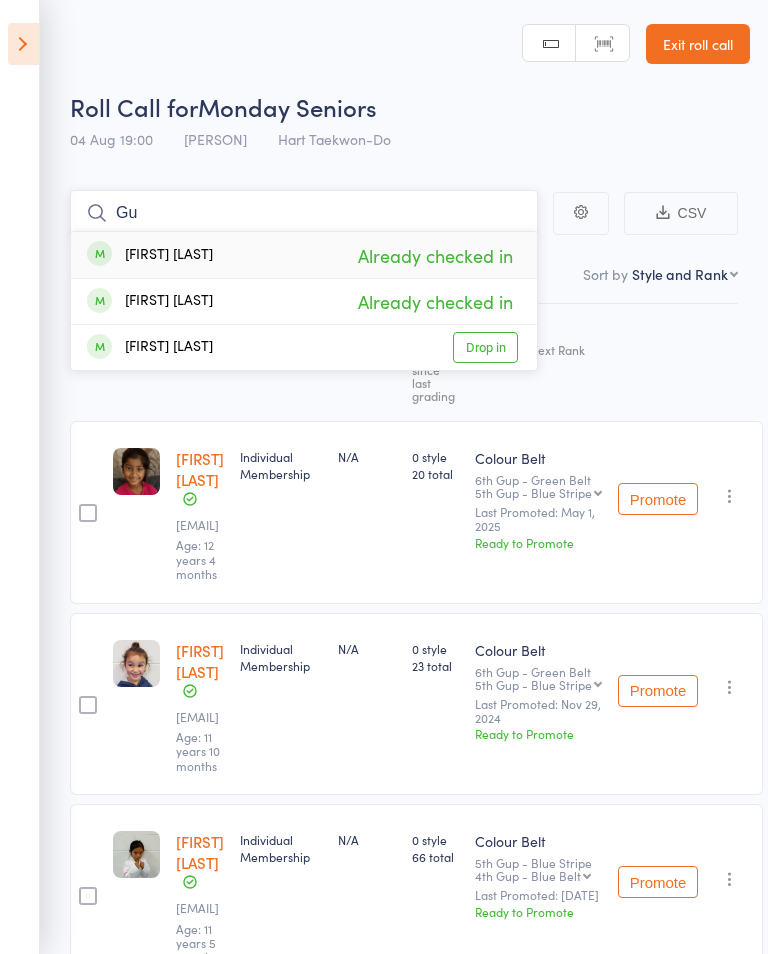 type on "G" 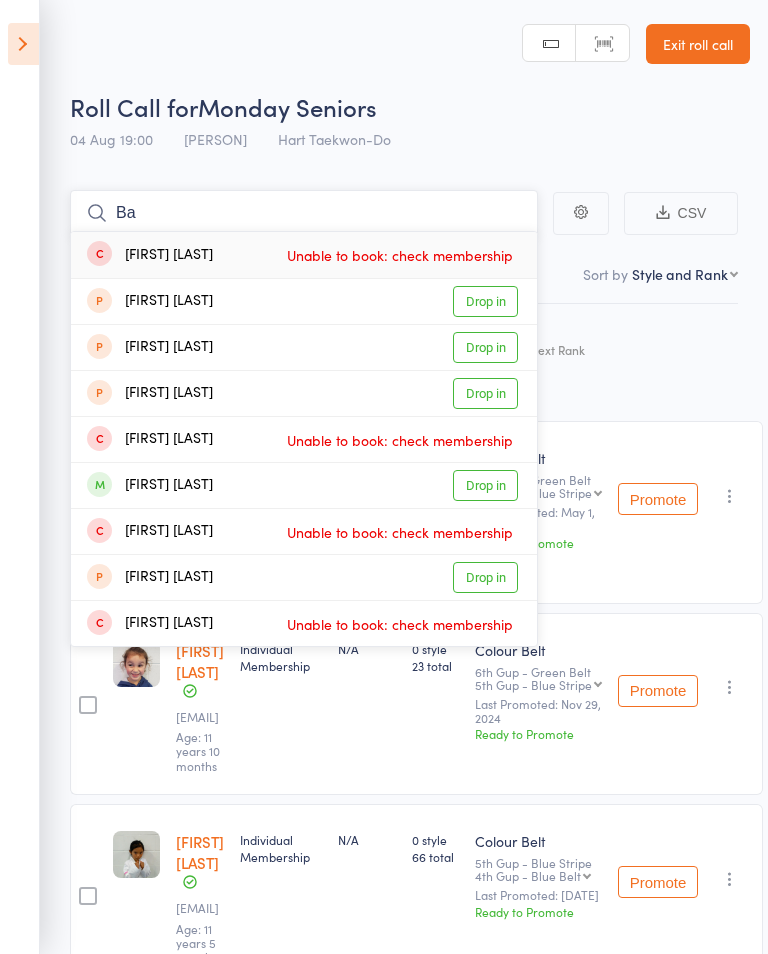 type on "B" 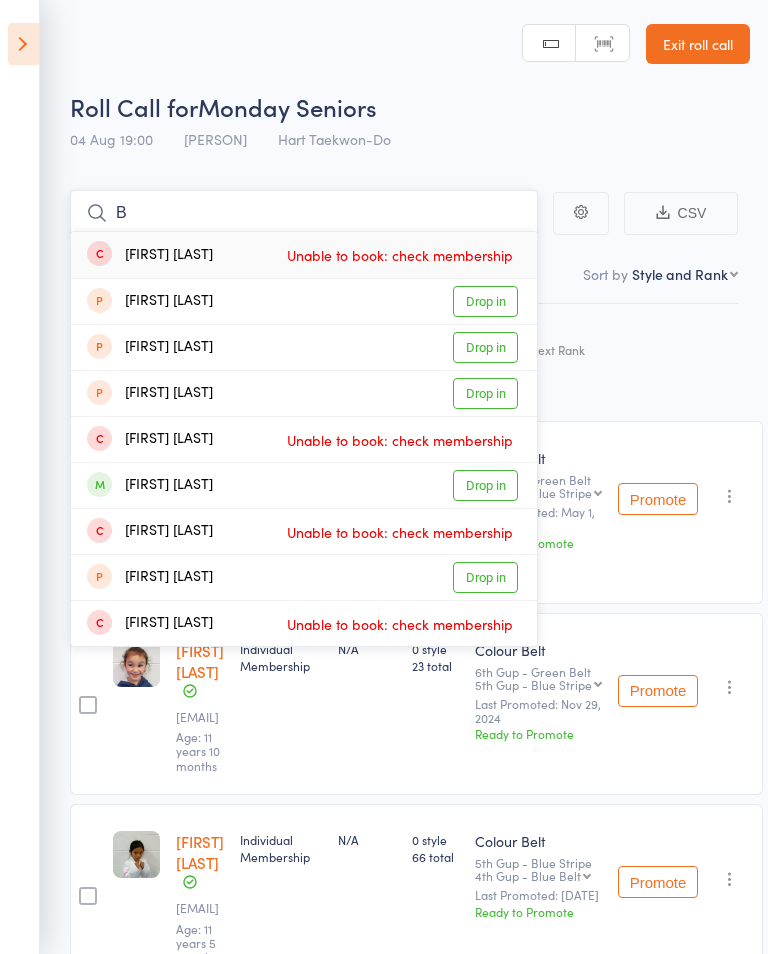 type 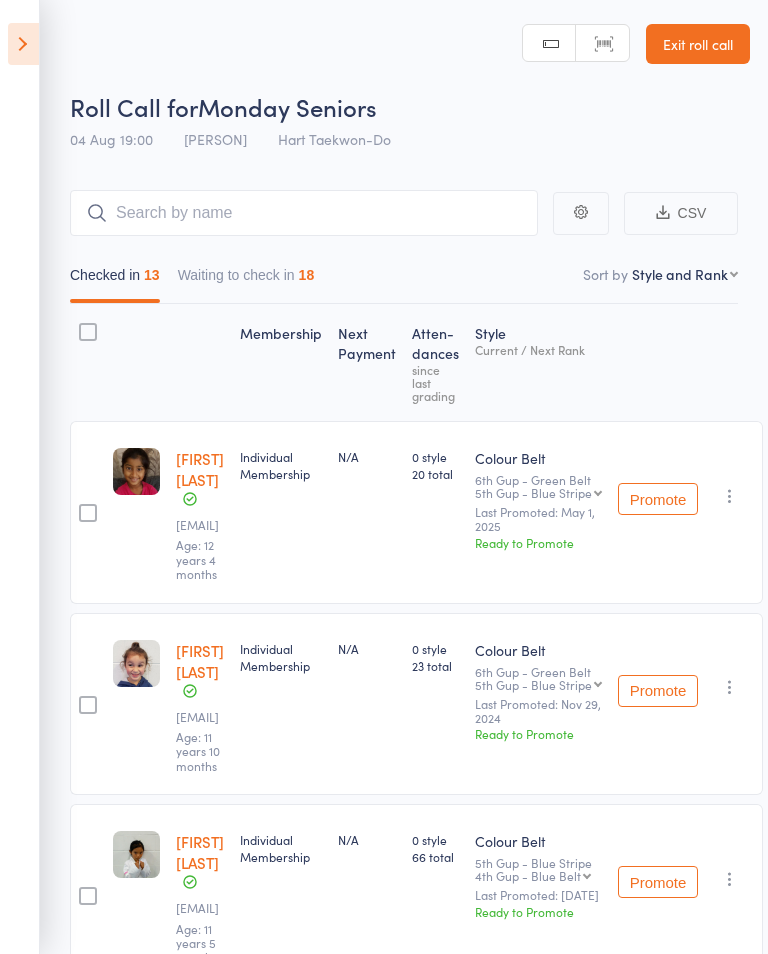click on "Roll Call for  Monday Seniors 04 Aug 19:00  Debbie Hart  Hart Taekwon-Do  Manual search Scanner input Exit roll call" at bounding box center (384, 80) 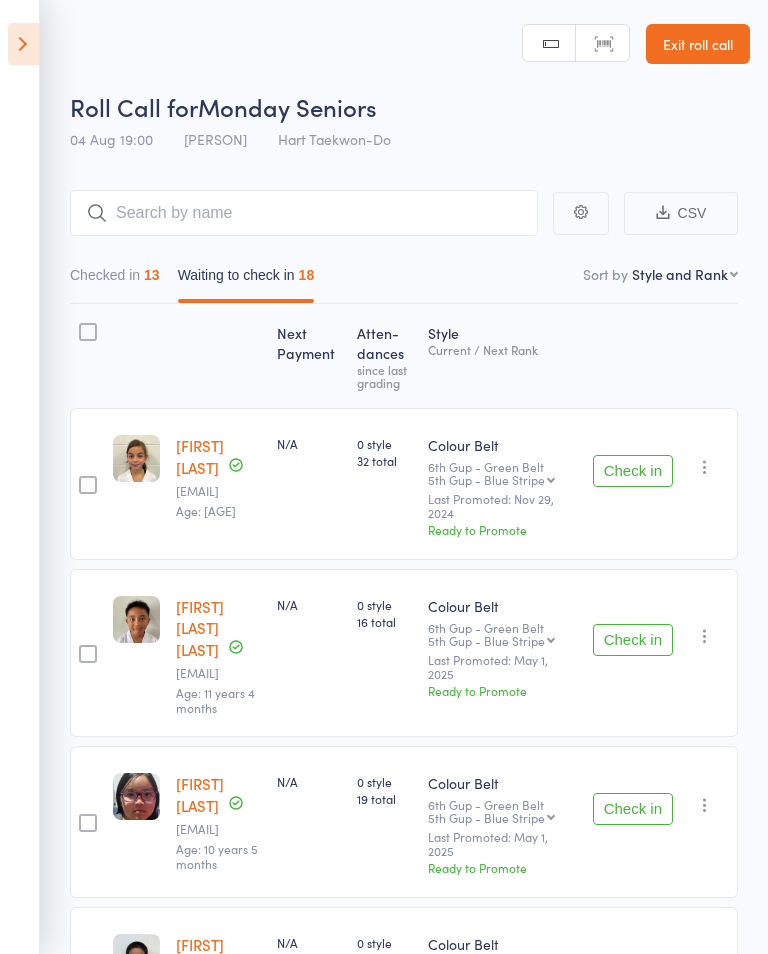 scroll, scrollTop: 0, scrollLeft: 0, axis: both 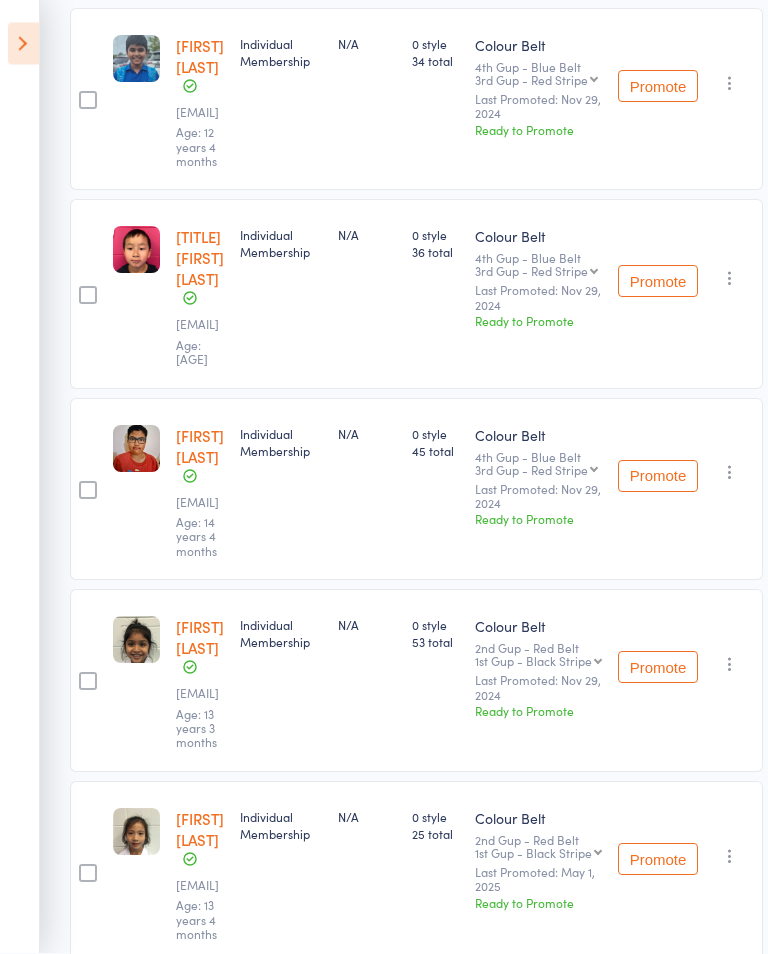 click at bounding box center [23, 44] 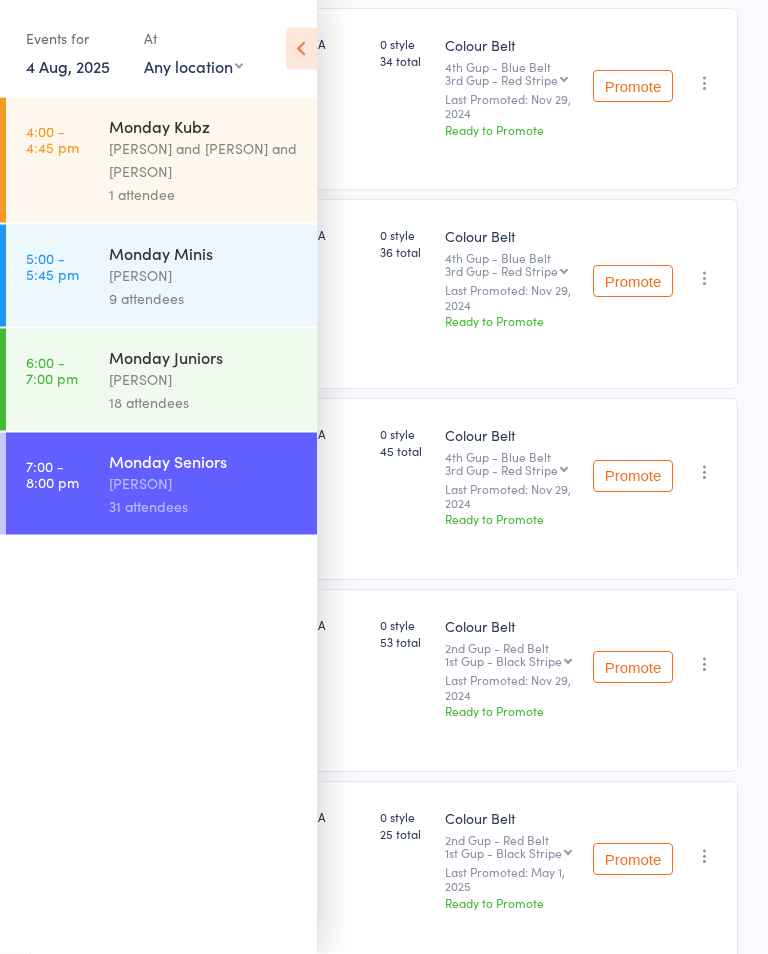 scroll, scrollTop: 1165, scrollLeft: 0, axis: vertical 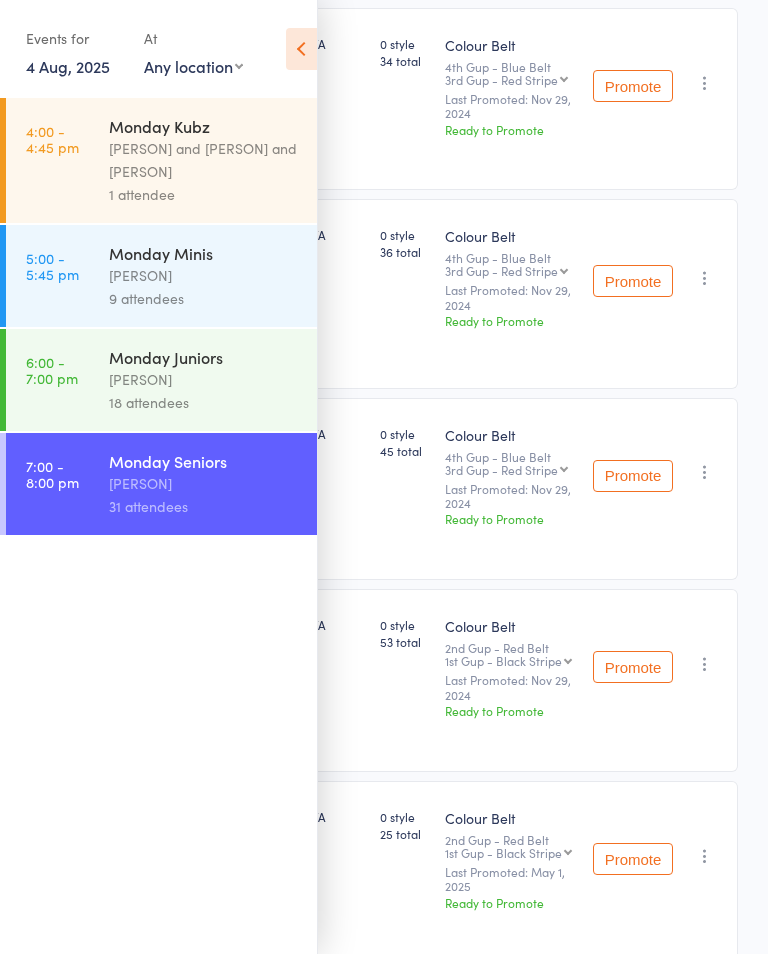 click on "7:00 - 8:00 pm Monday Seniors Debbie Hart 31 attendees" at bounding box center [161, 484] 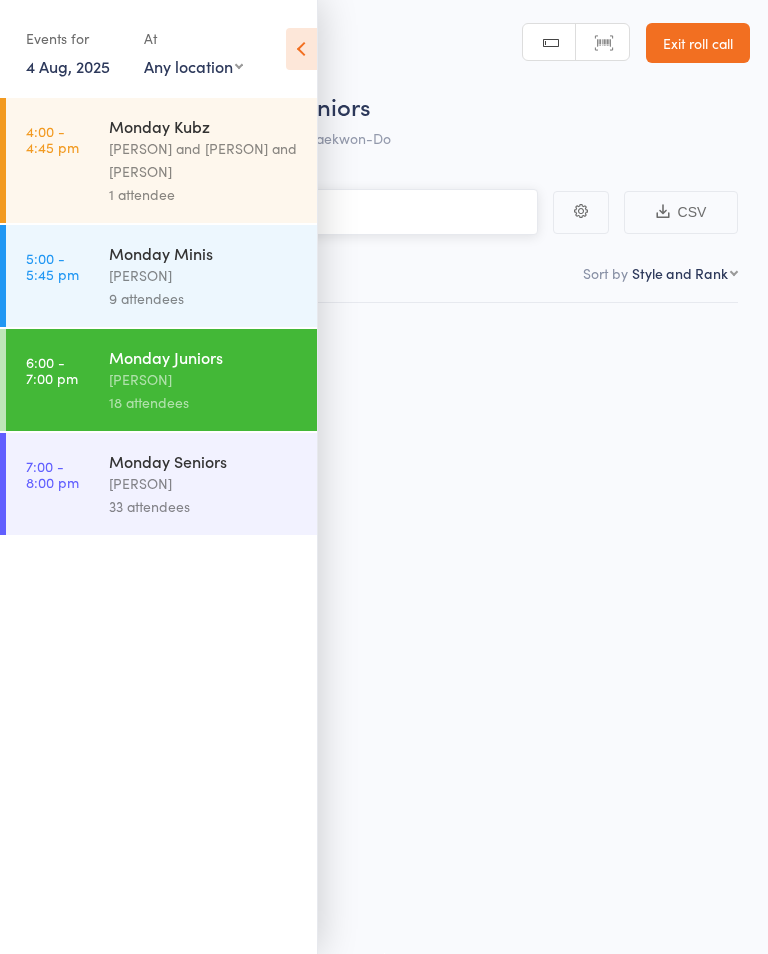 scroll, scrollTop: 14, scrollLeft: 0, axis: vertical 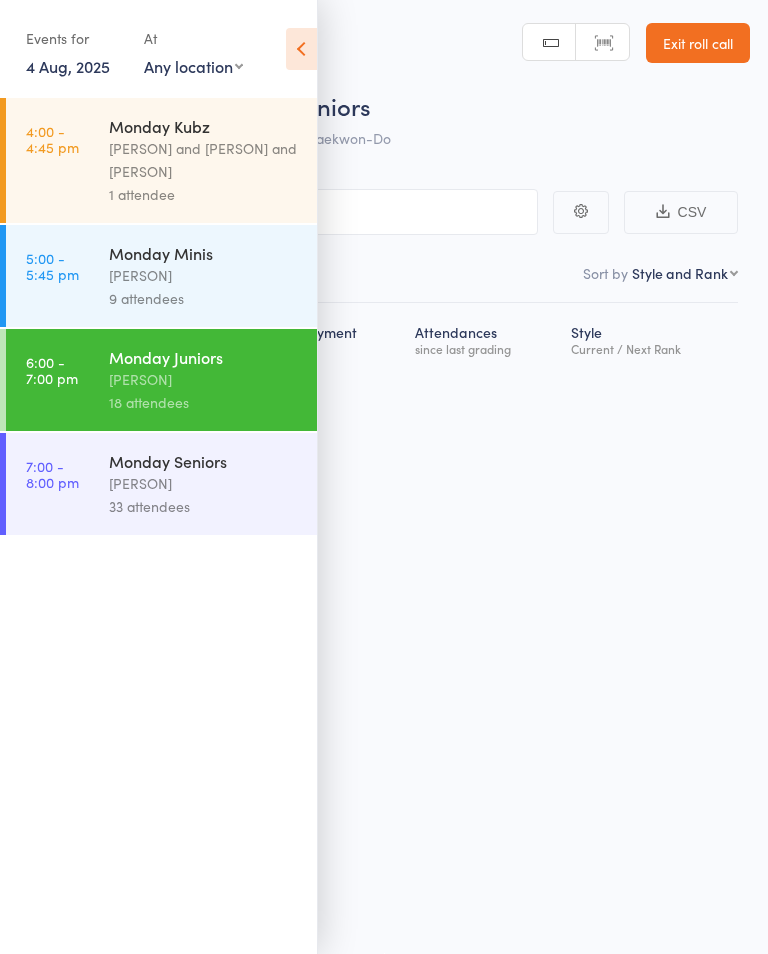 click on "[DAY_OF_WEEK] [NAME]" at bounding box center (204, 461) 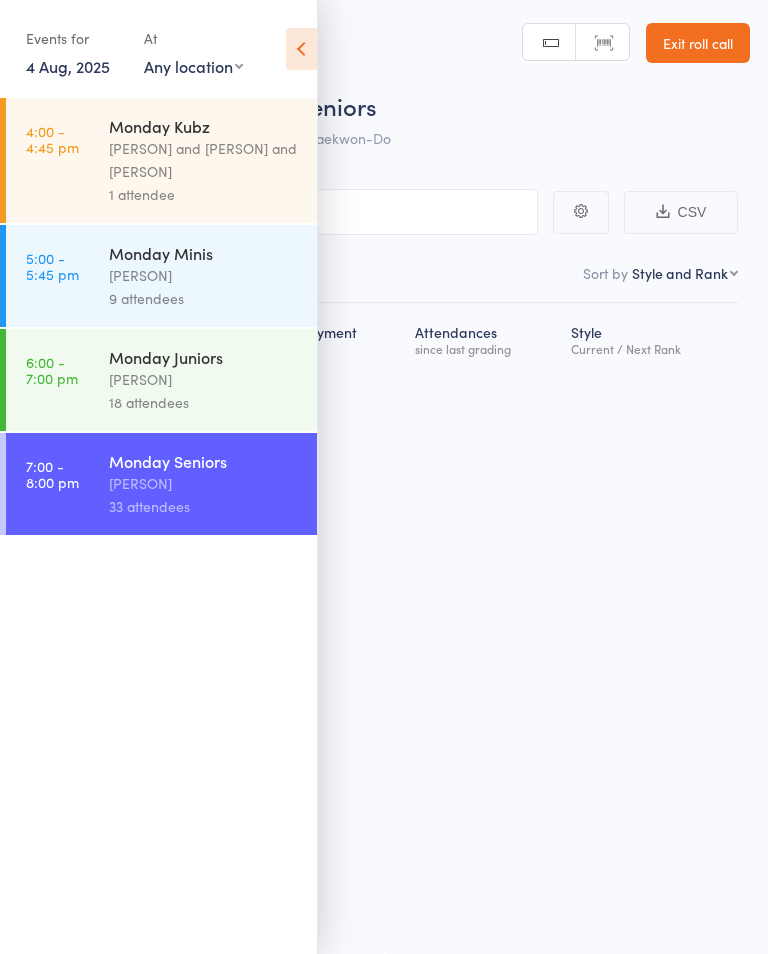 click at bounding box center [301, 49] 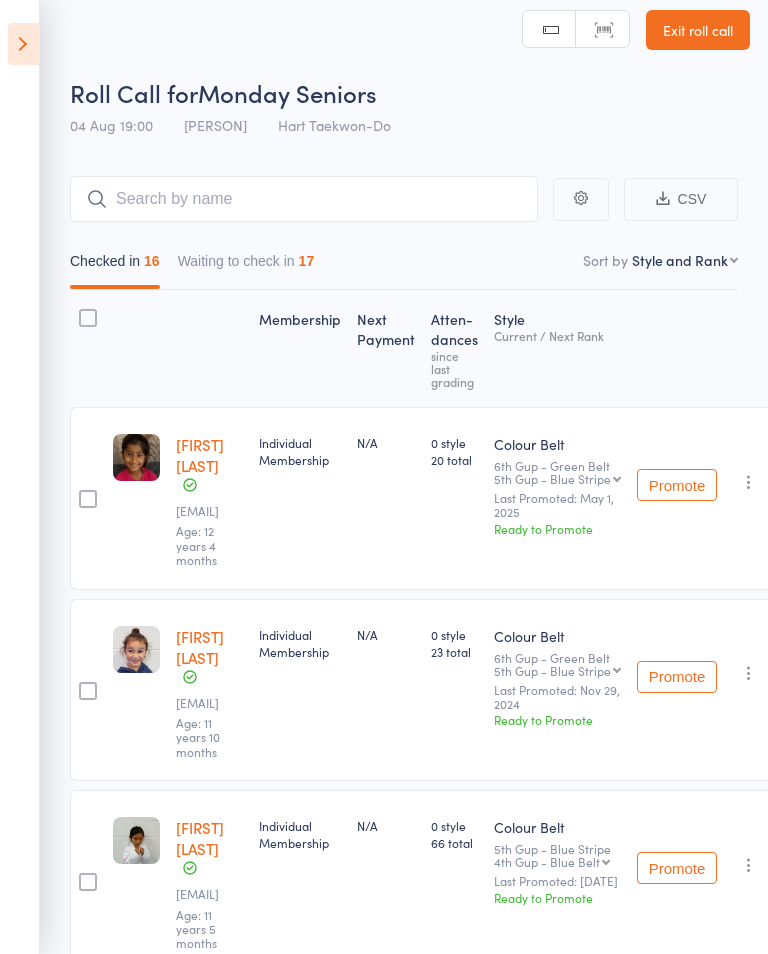click at bounding box center [23, 44] 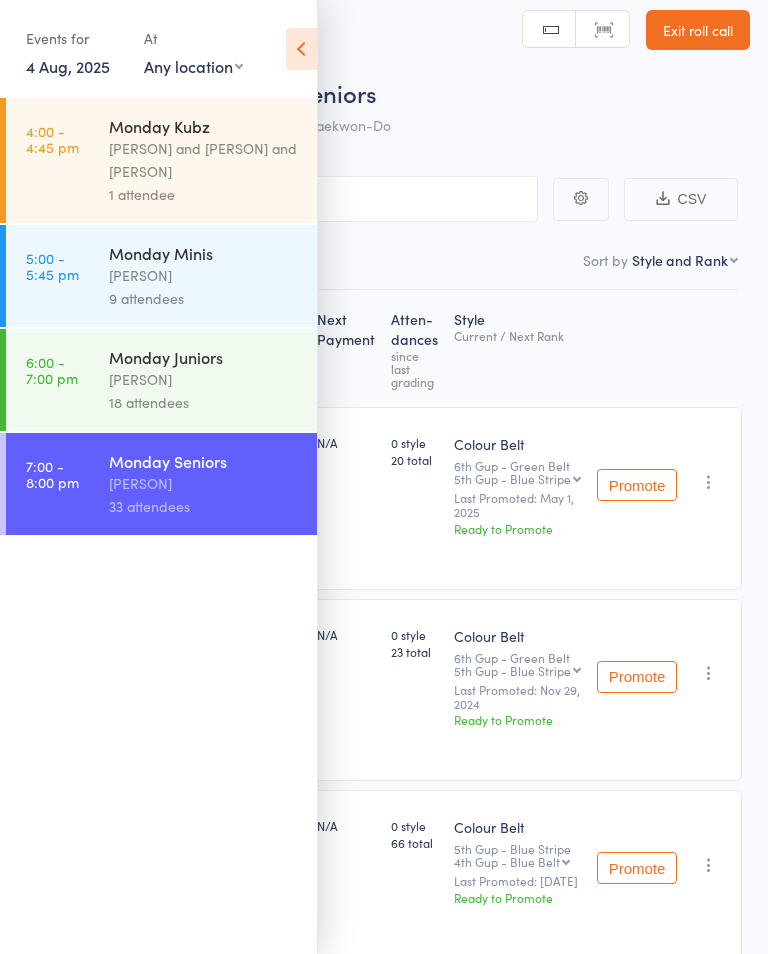 click on "[FIRST] [LAST]" at bounding box center [204, 379] 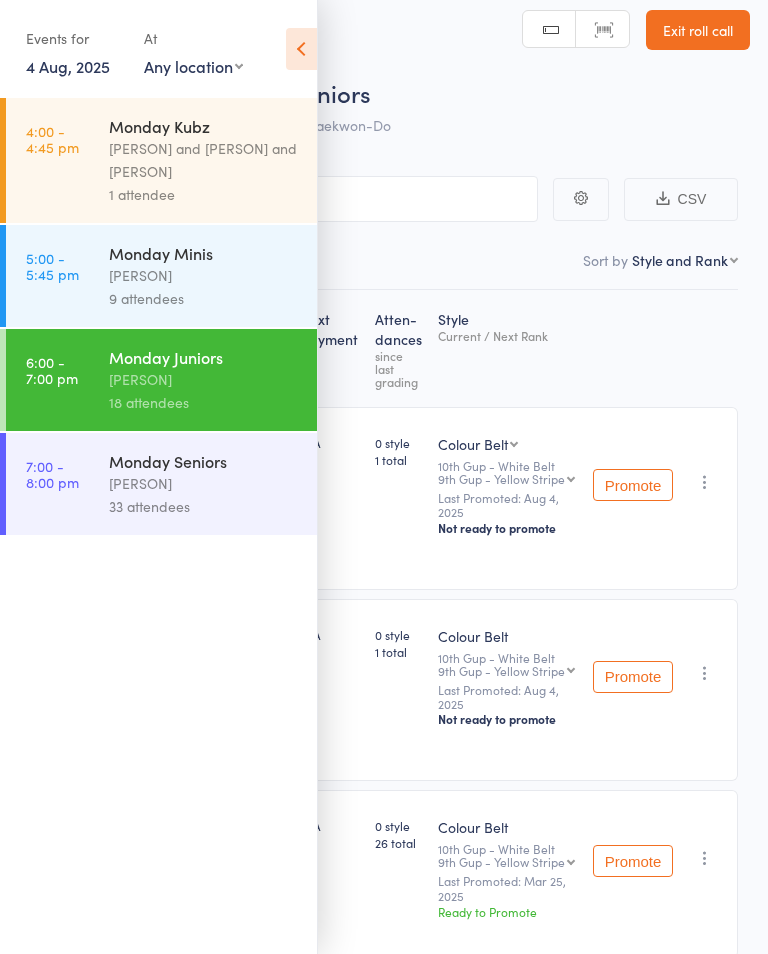 click at bounding box center (301, 49) 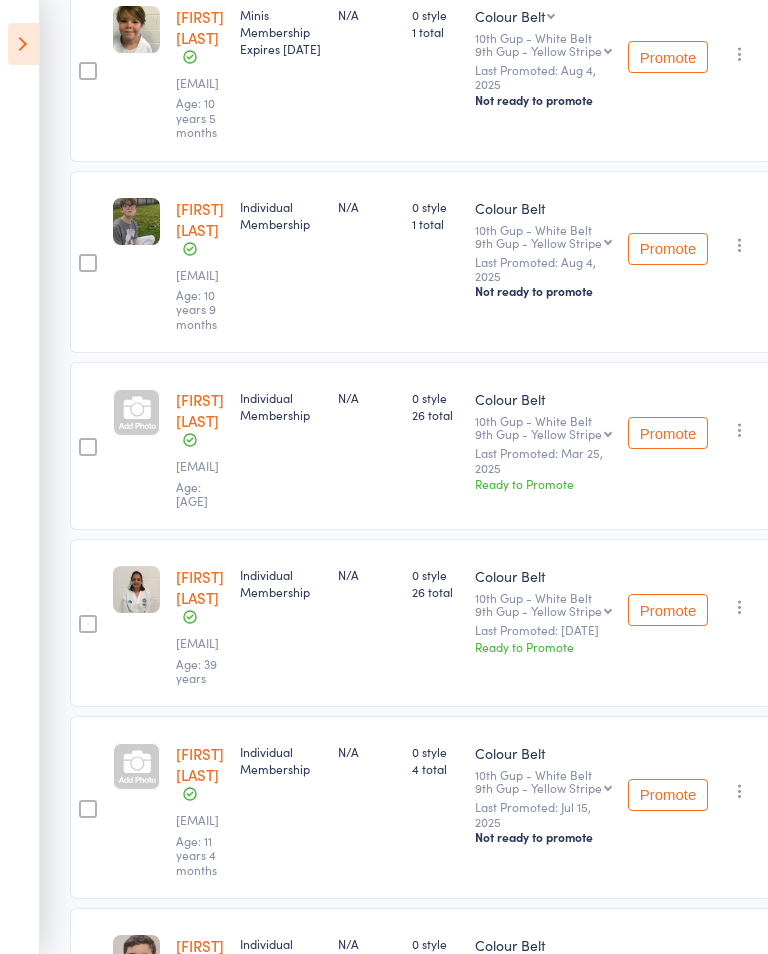 scroll, scrollTop: 438, scrollLeft: 0, axis: vertical 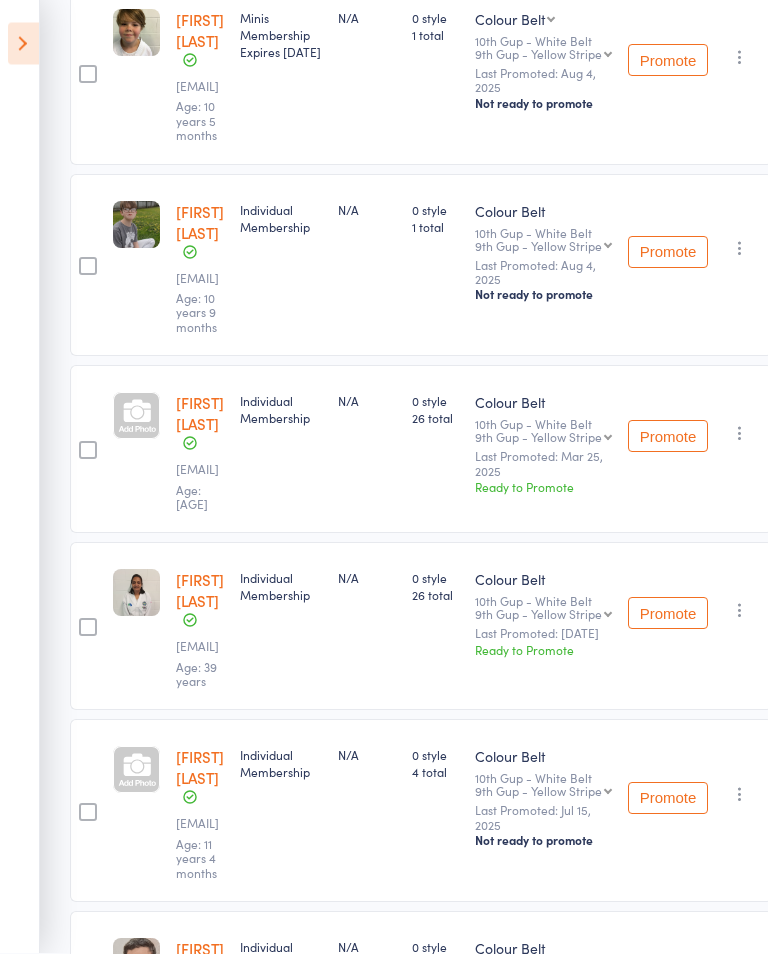 click at bounding box center [23, 44] 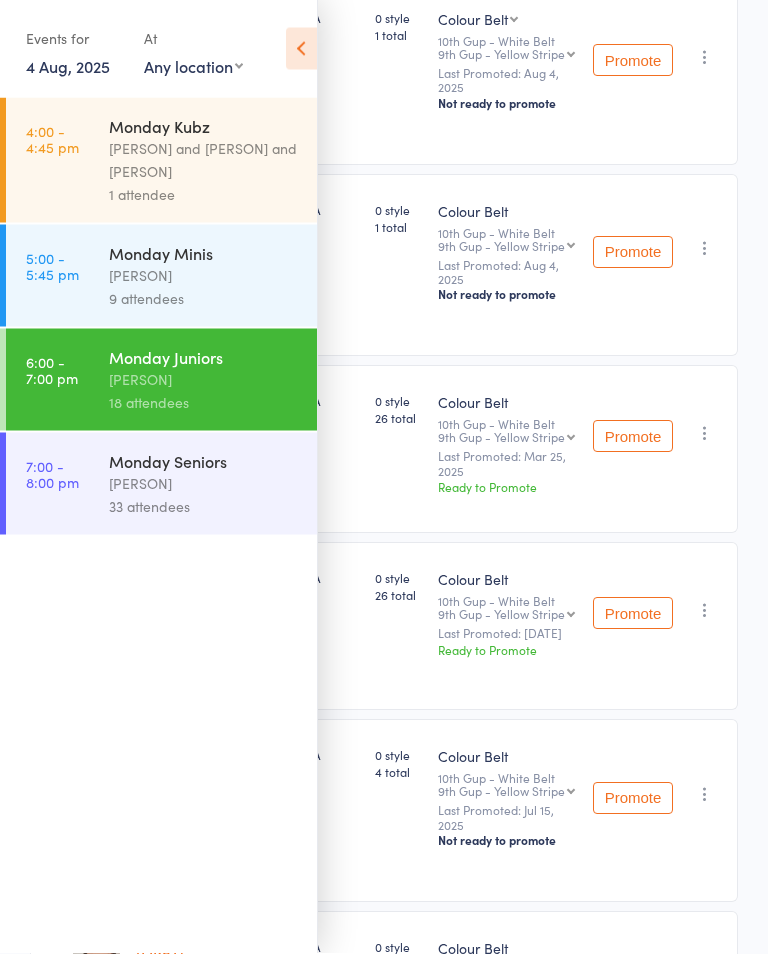 scroll, scrollTop: 439, scrollLeft: 0, axis: vertical 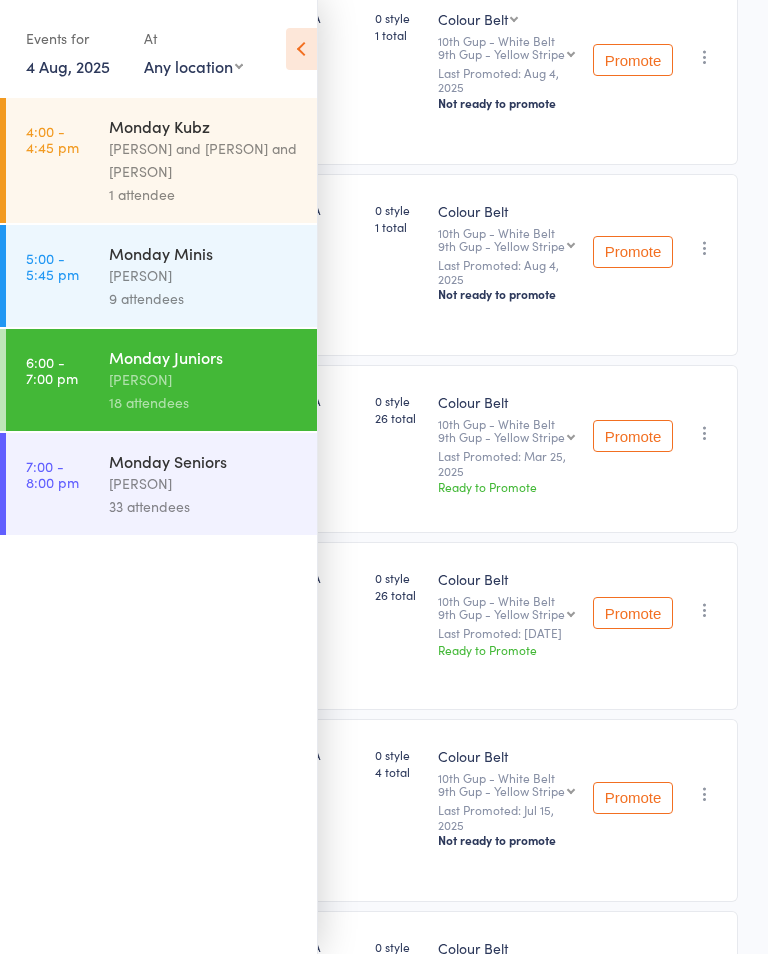 click on "[FIRST] [LAST]" at bounding box center [204, 483] 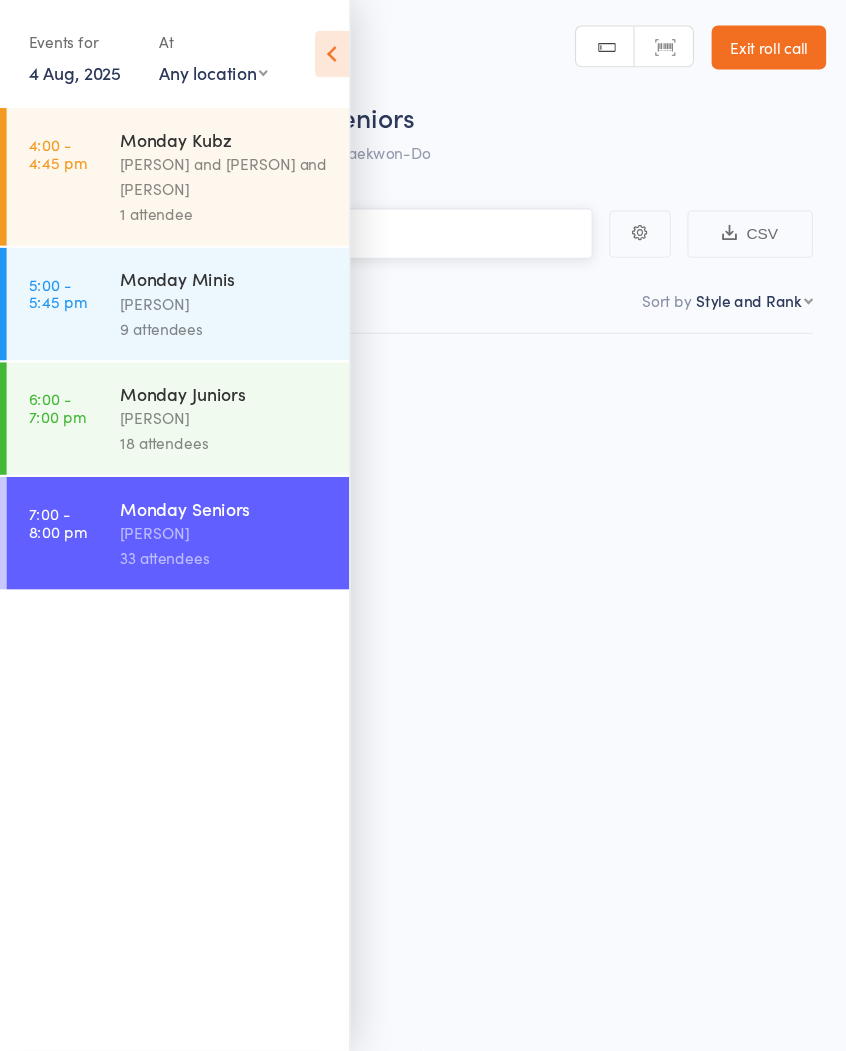 scroll, scrollTop: 14, scrollLeft: 0, axis: vertical 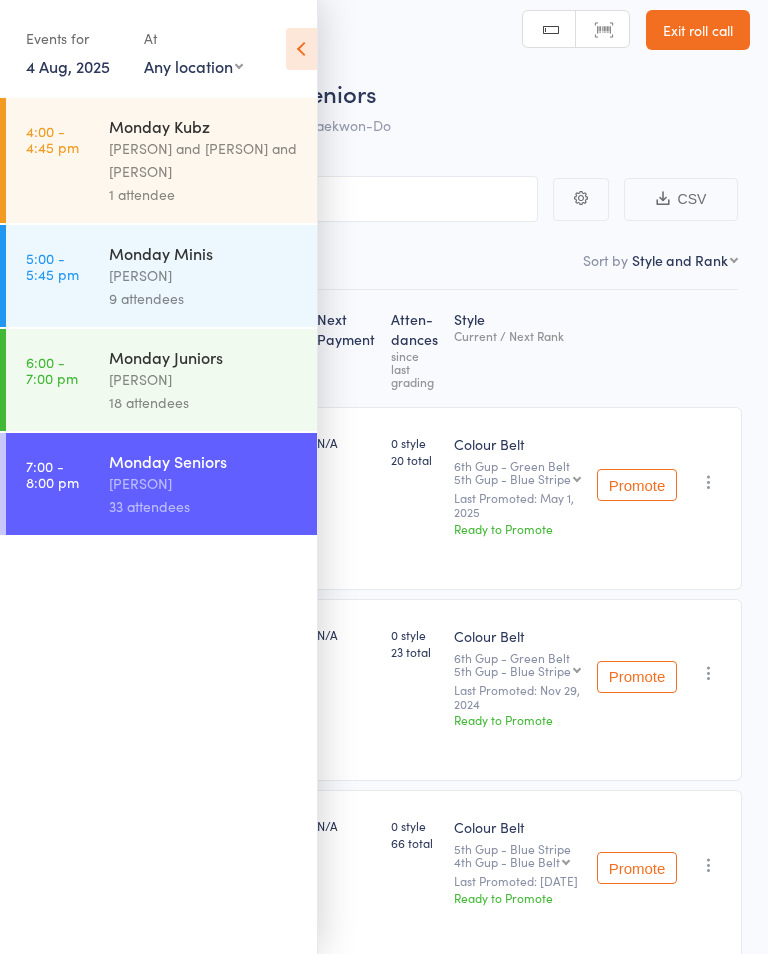 click at bounding box center (301, 49) 